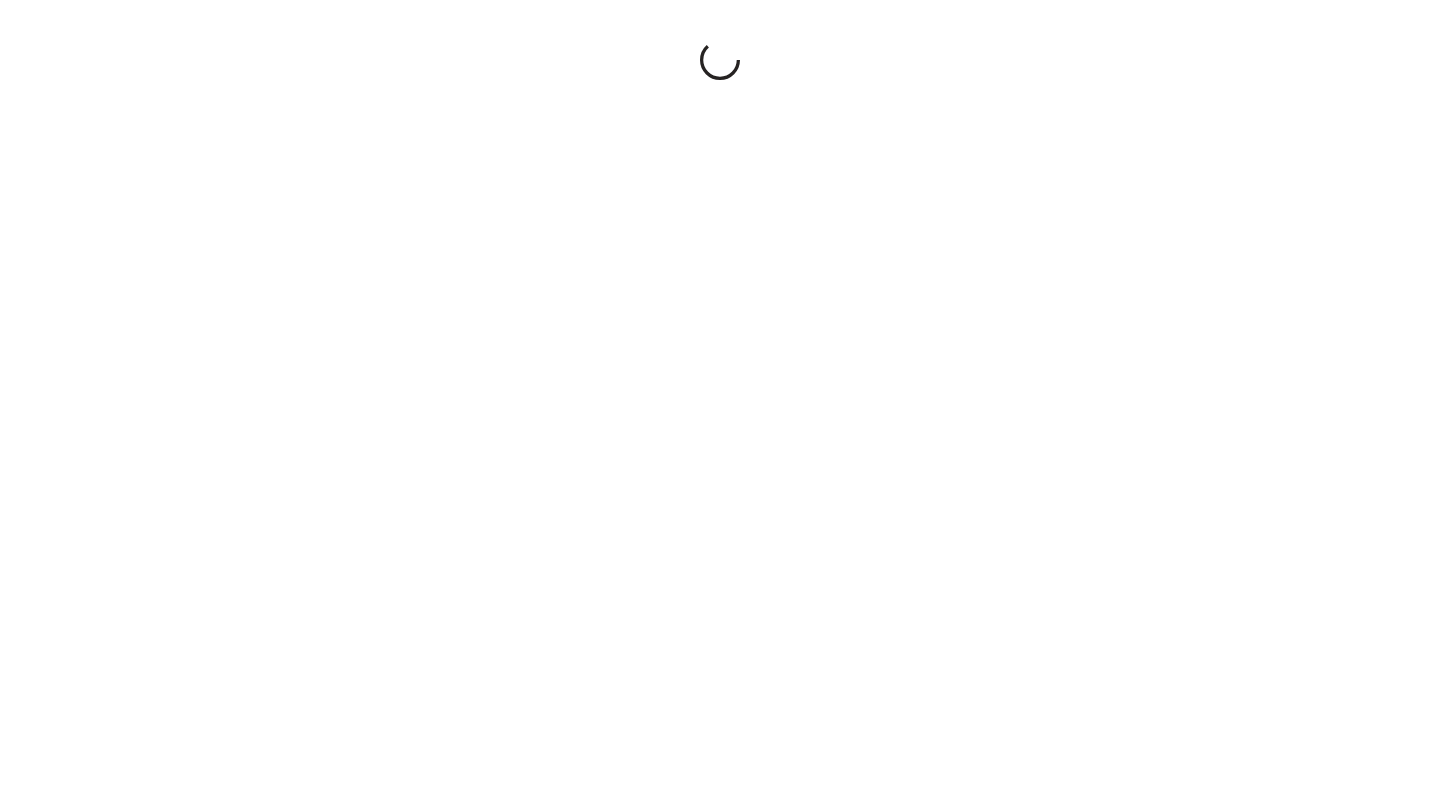 scroll, scrollTop: 0, scrollLeft: 0, axis: both 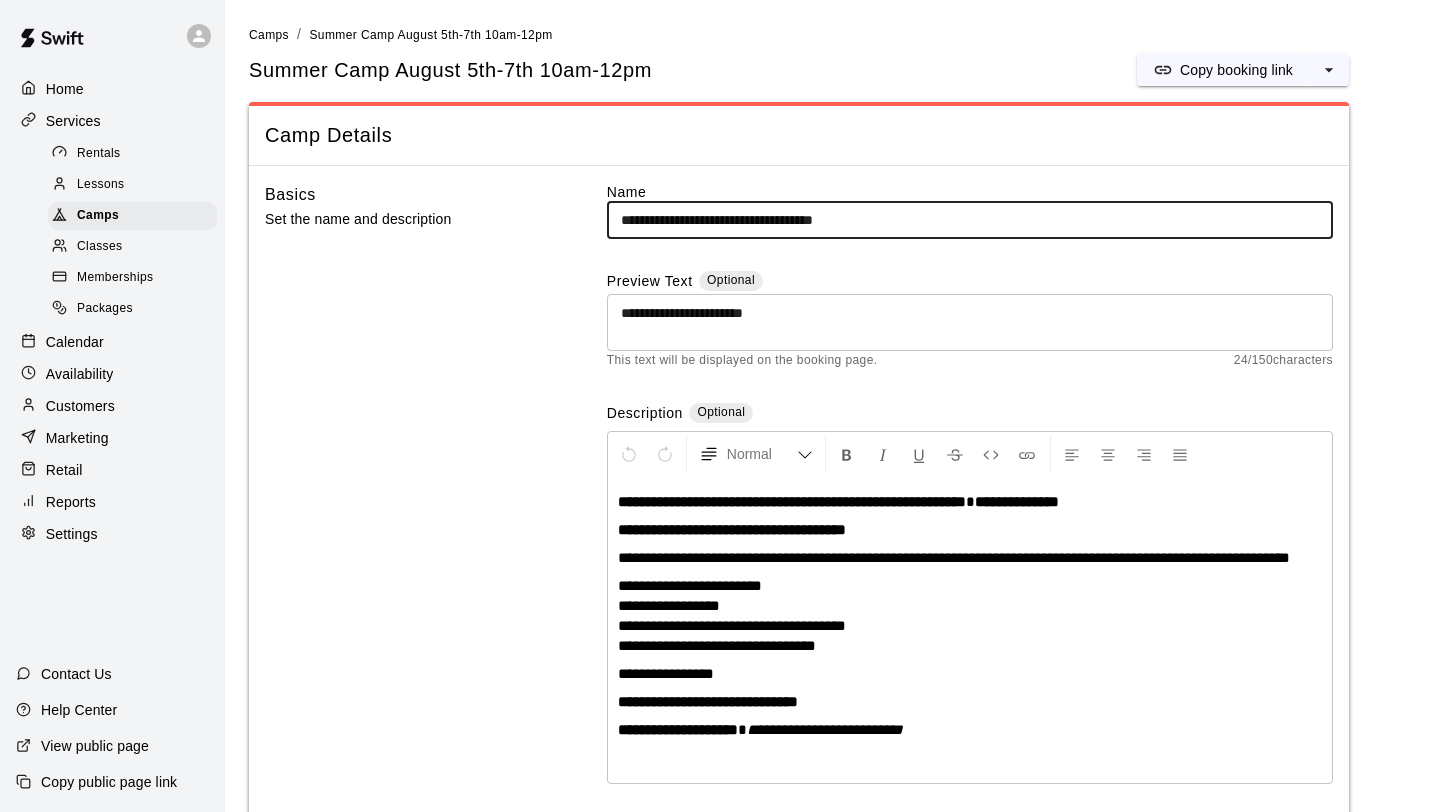 click on "Services" at bounding box center (73, 121) 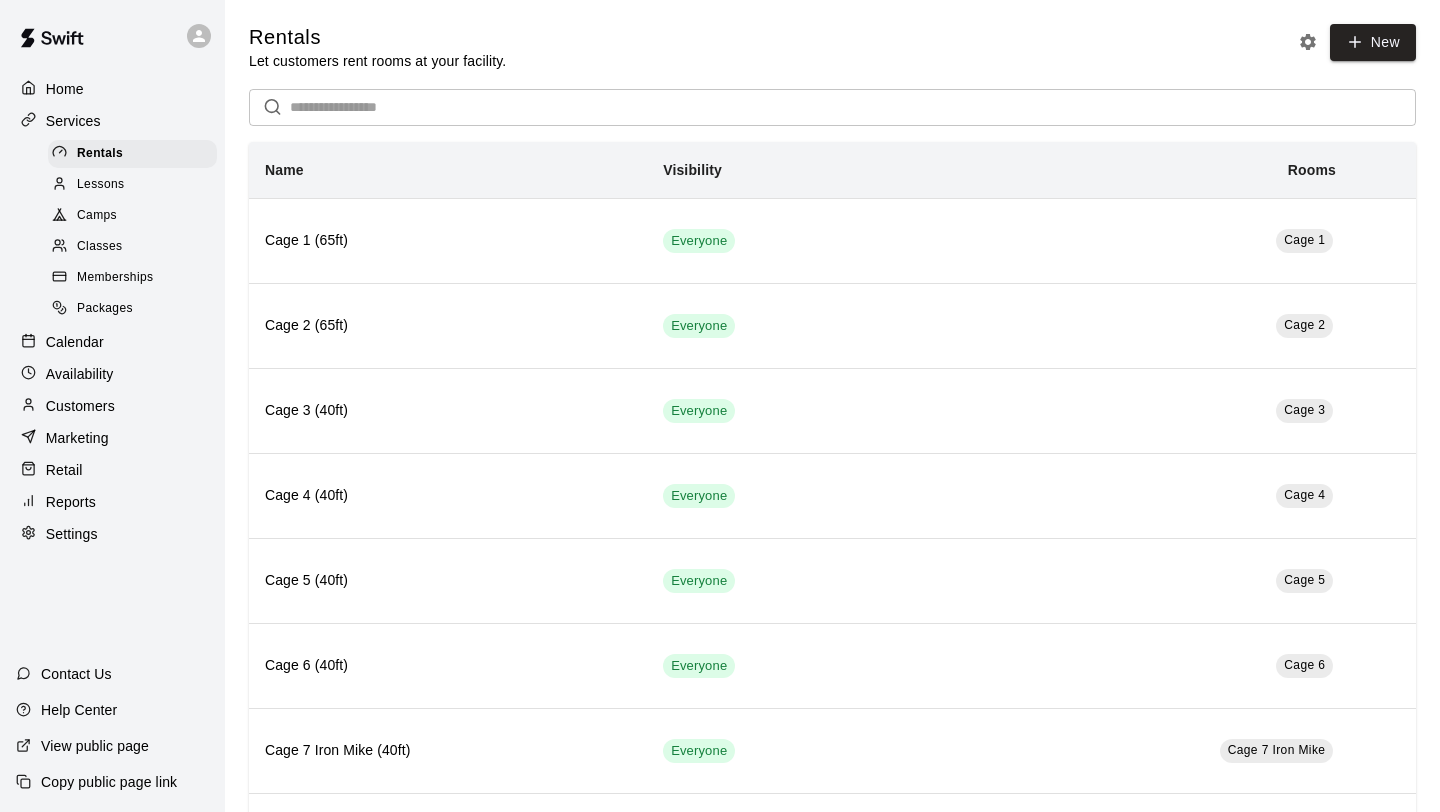 click on "Calendar" at bounding box center (75, 342) 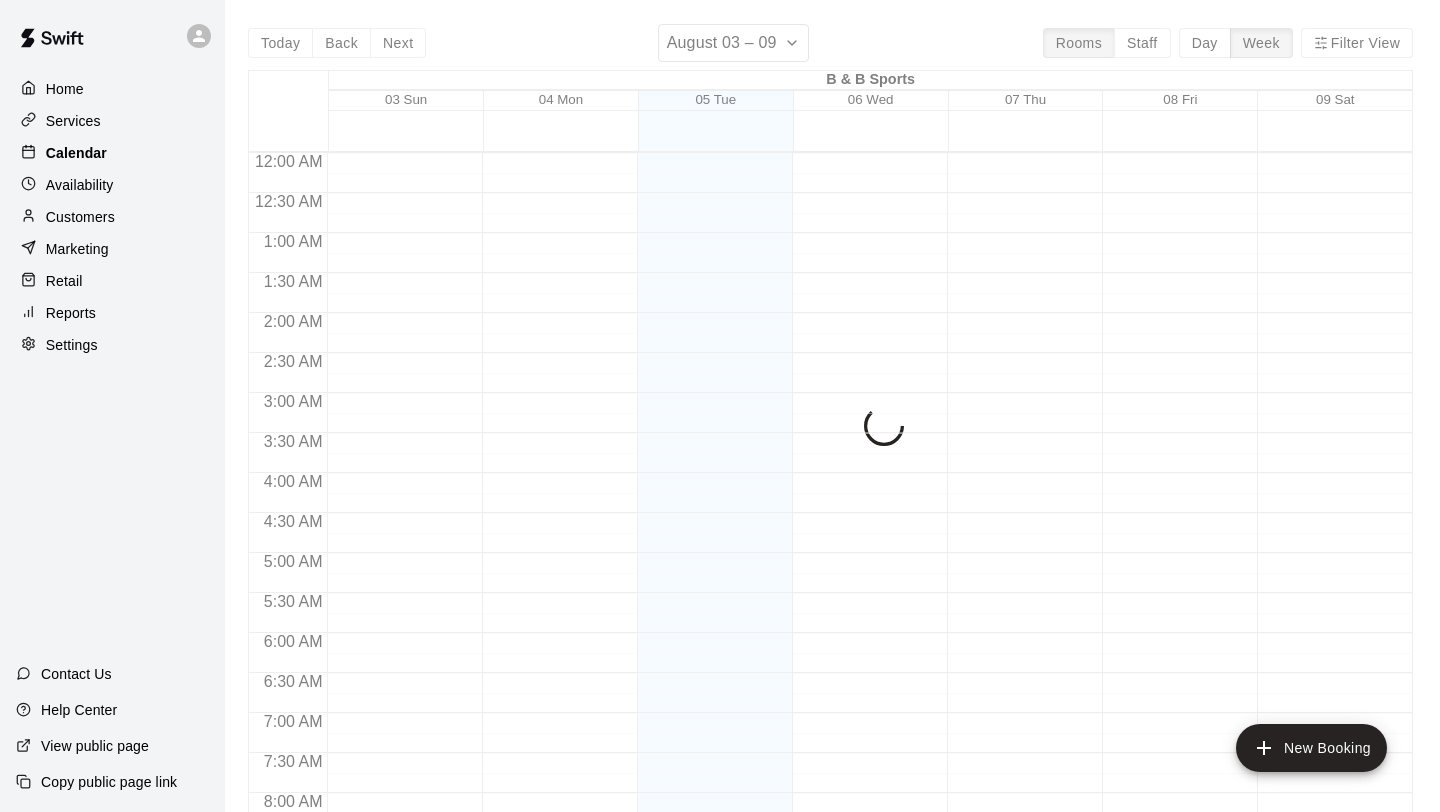 scroll, scrollTop: 920, scrollLeft: 0, axis: vertical 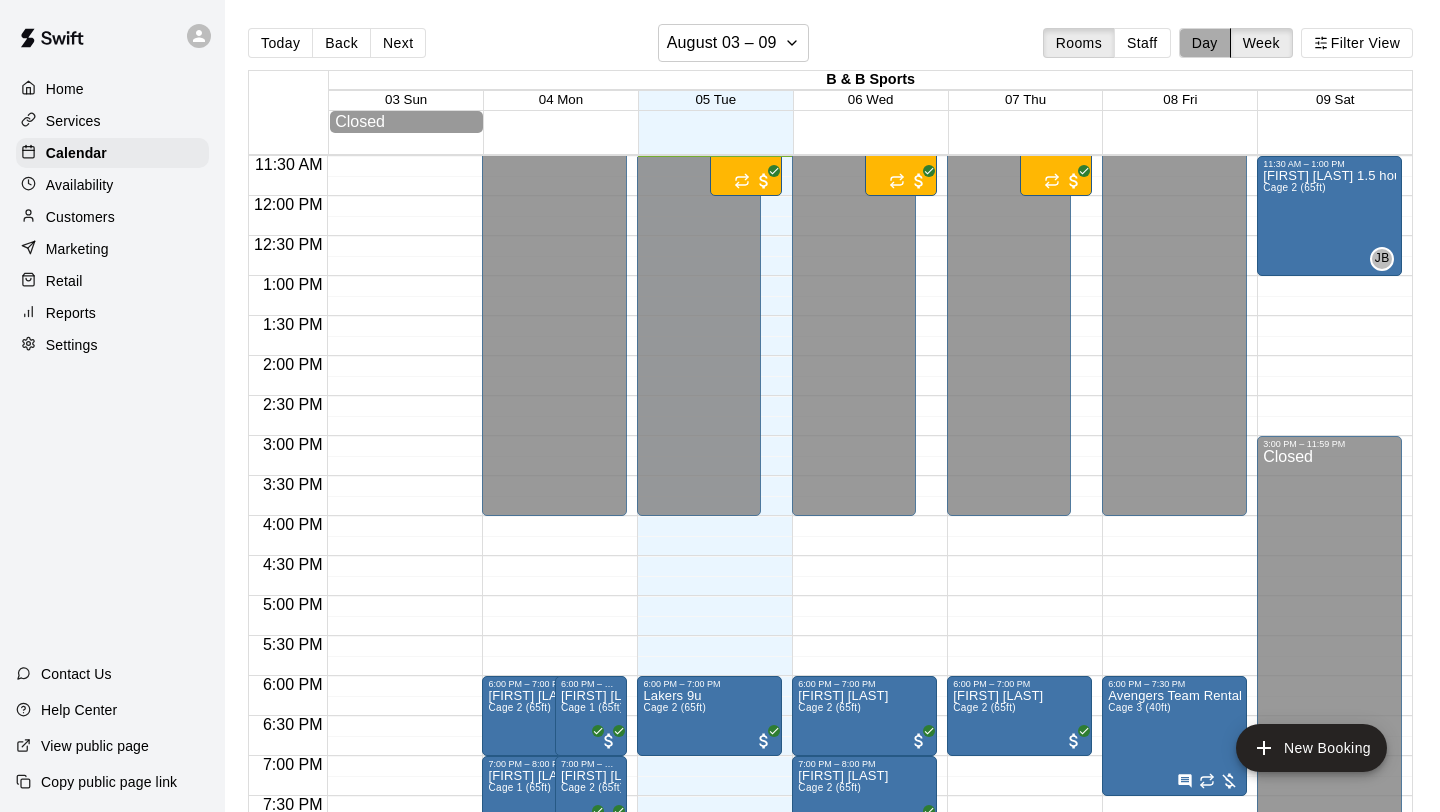 click on "Day" at bounding box center (1205, 43) 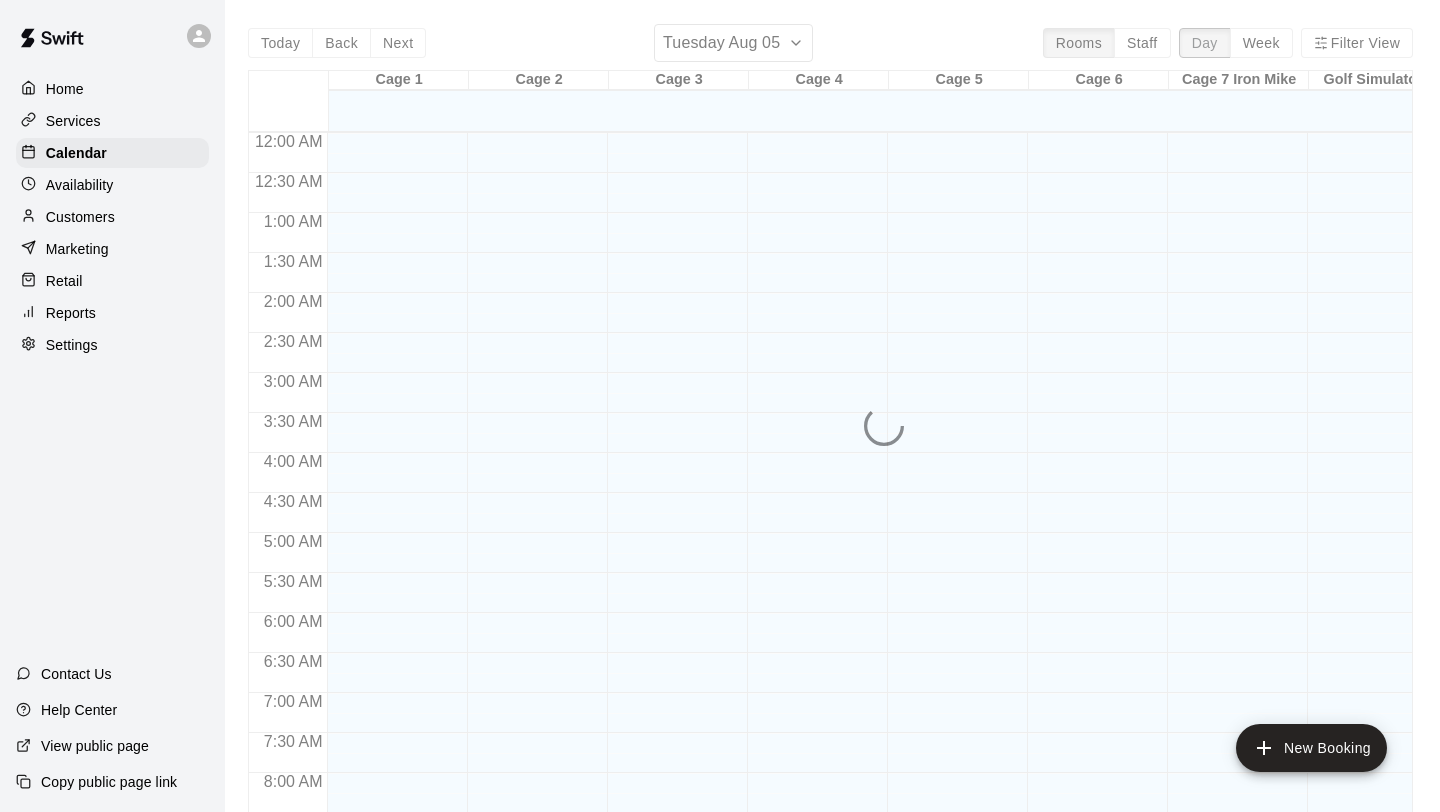 scroll, scrollTop: 920, scrollLeft: 0, axis: vertical 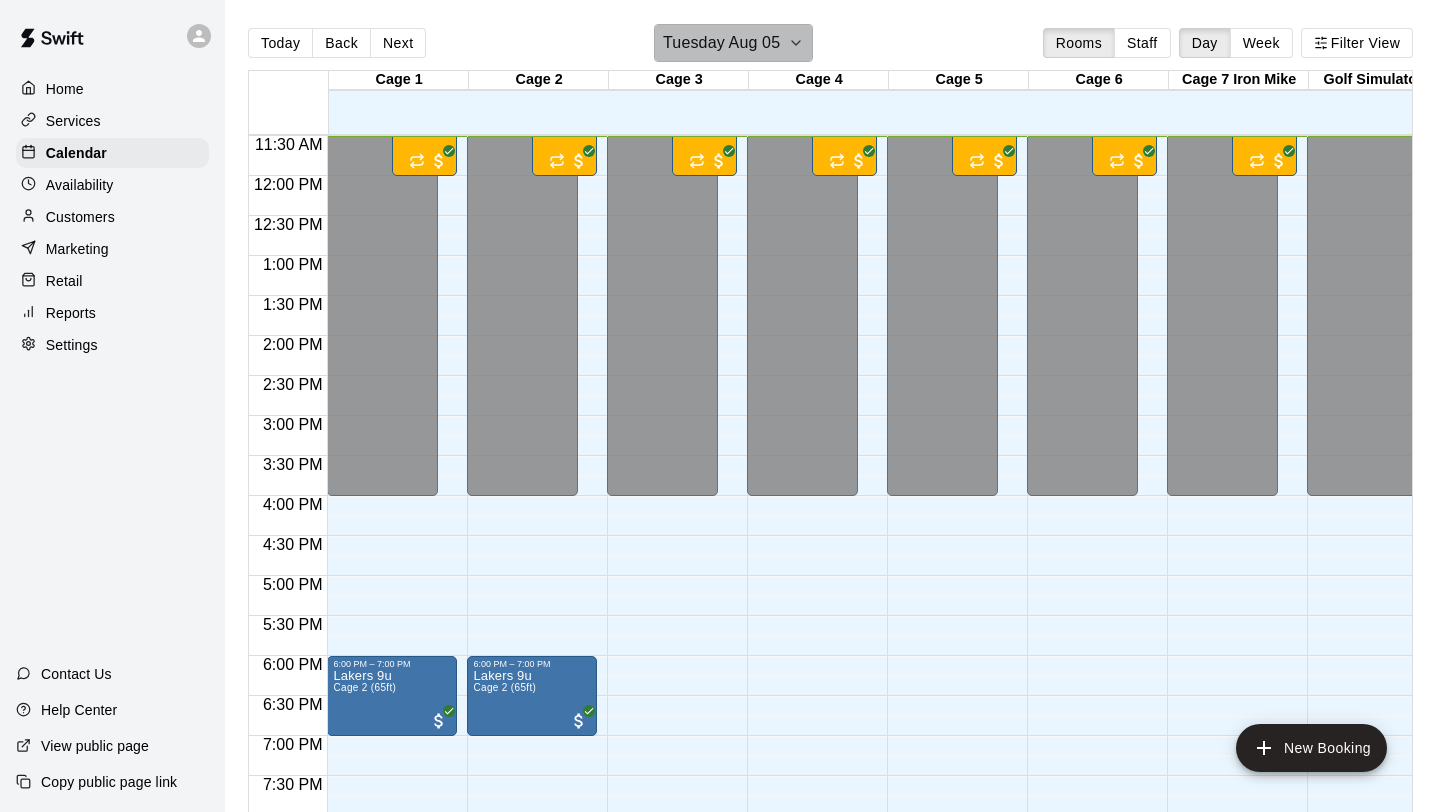 click 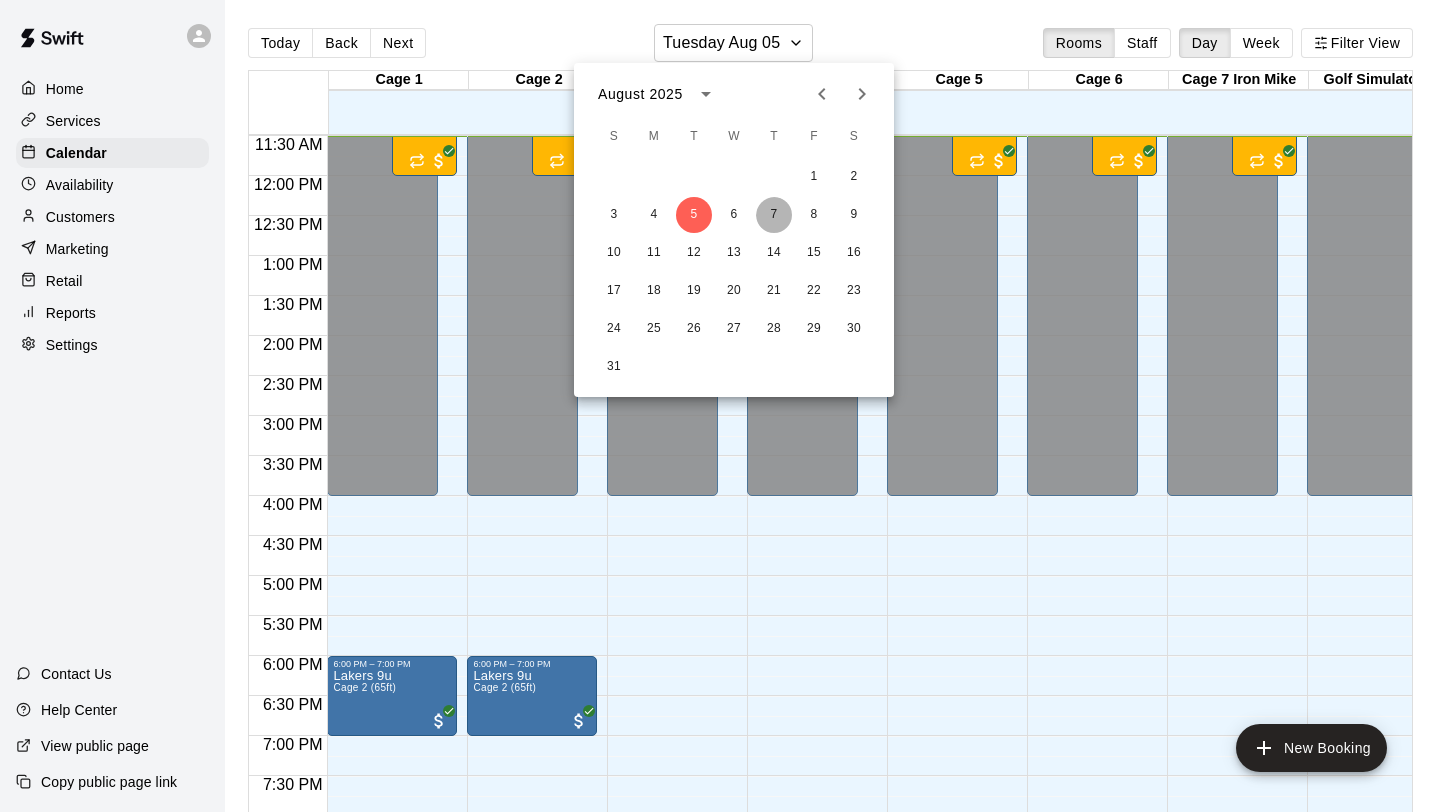 click on "7" at bounding box center [774, 215] 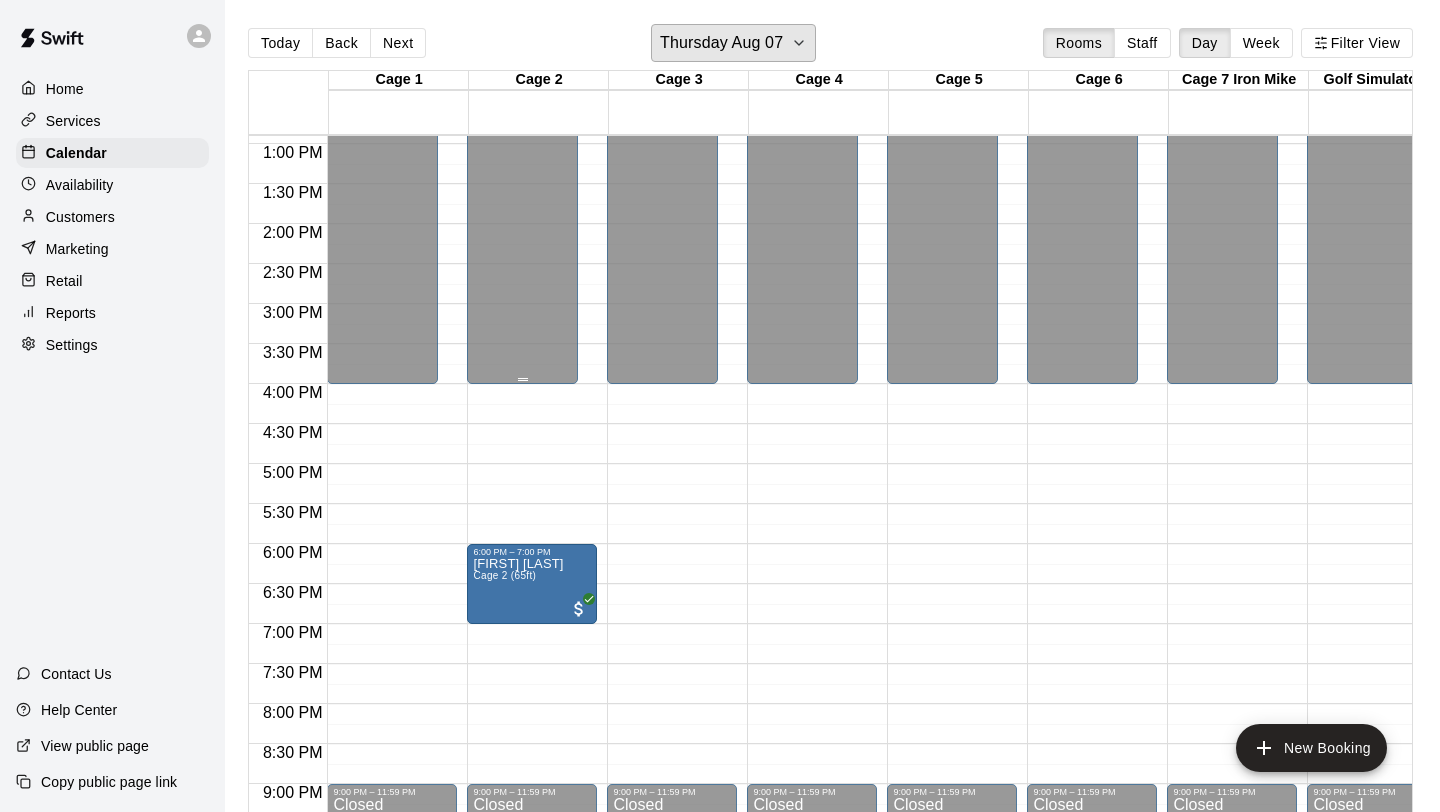scroll, scrollTop: 1070, scrollLeft: 0, axis: vertical 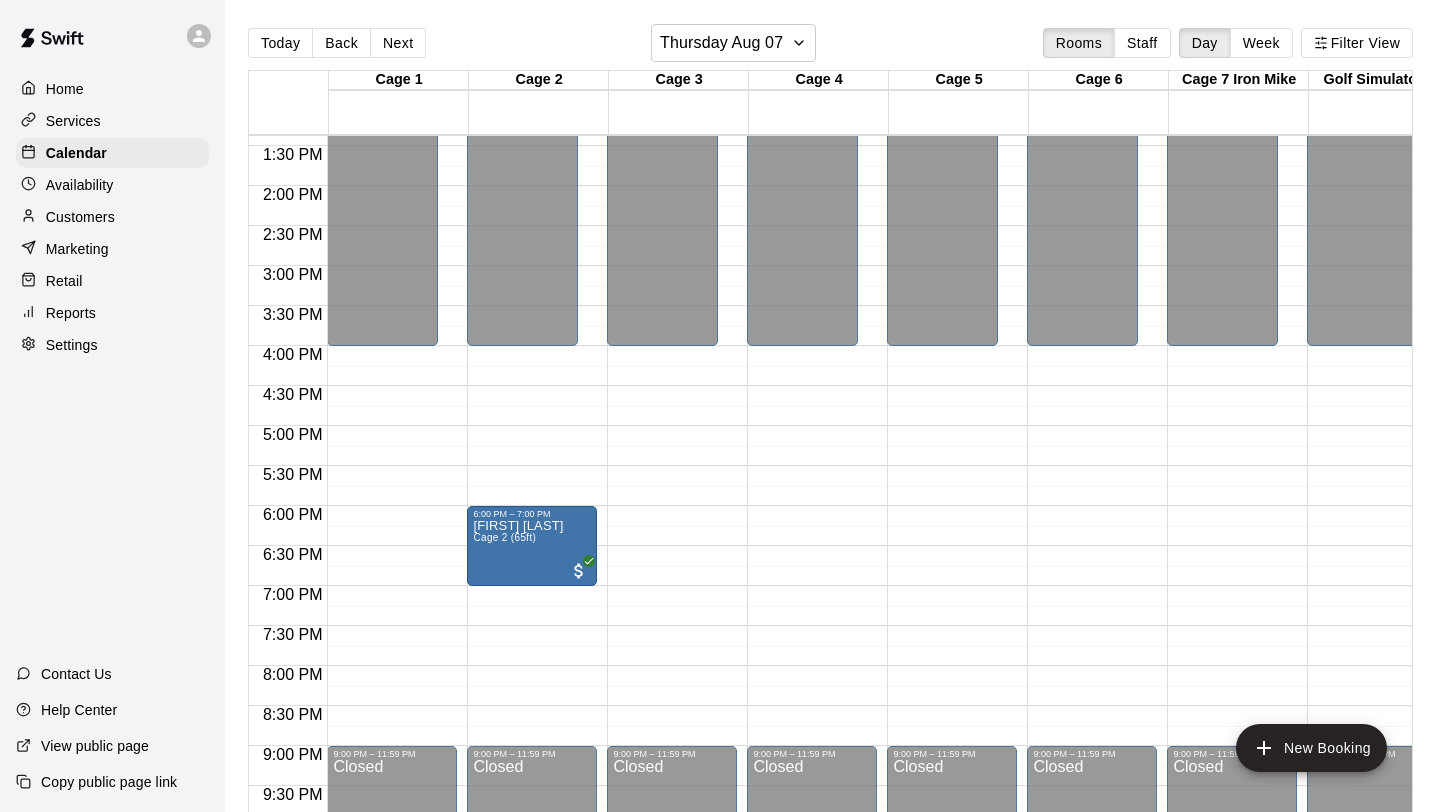 click on "12:00 AM – 4:00 PM Closed 6:00 PM – 7:00 PM [FIRST] [LAST] Cage 2 (65ft) 9:00 AM – 12:00 PM Summer Camp [MONTH] [DAY]-[DAY] 9am-12pm   7/25 spots 9:00 PM – 11:59 PM Closed" at bounding box center (532, 26) 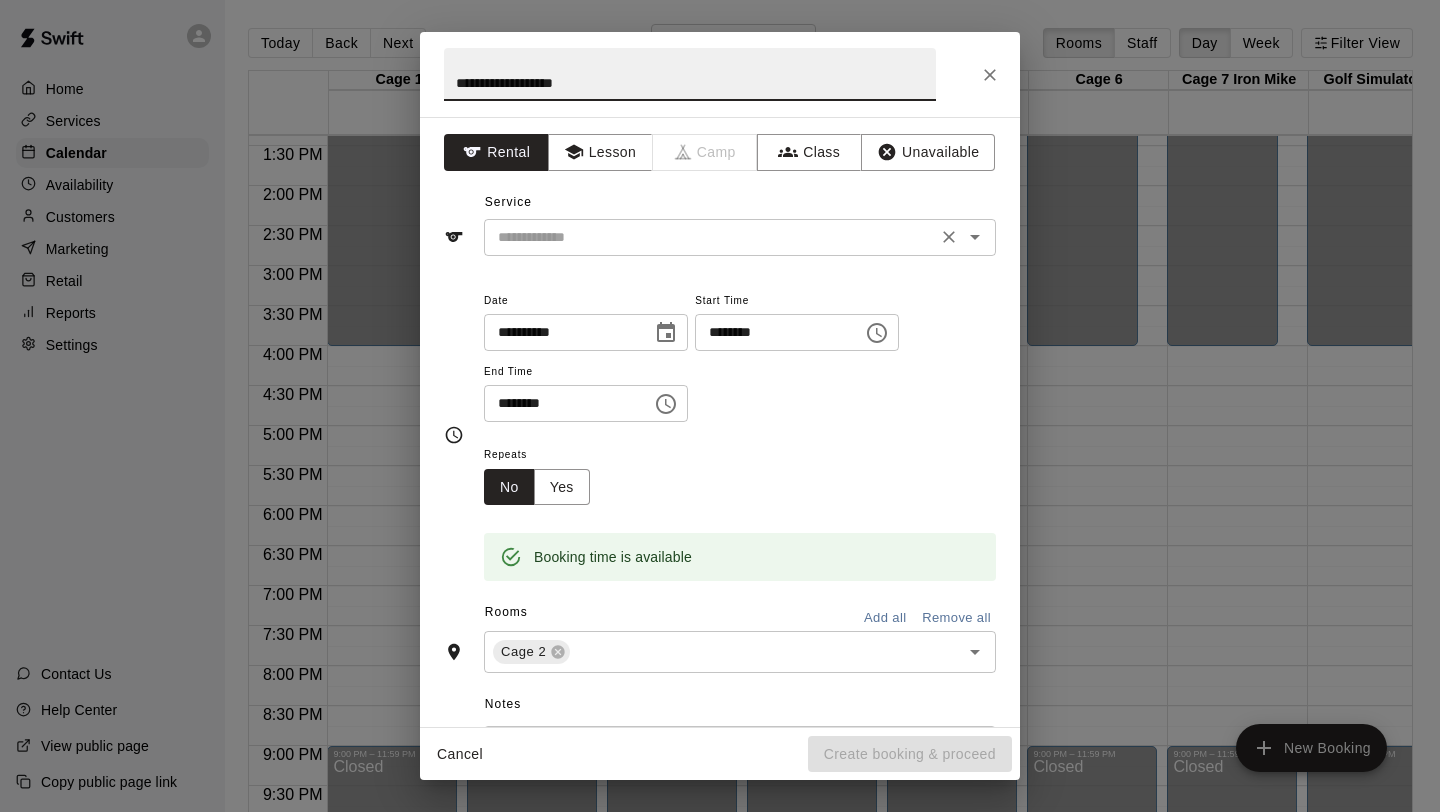 type on "**********" 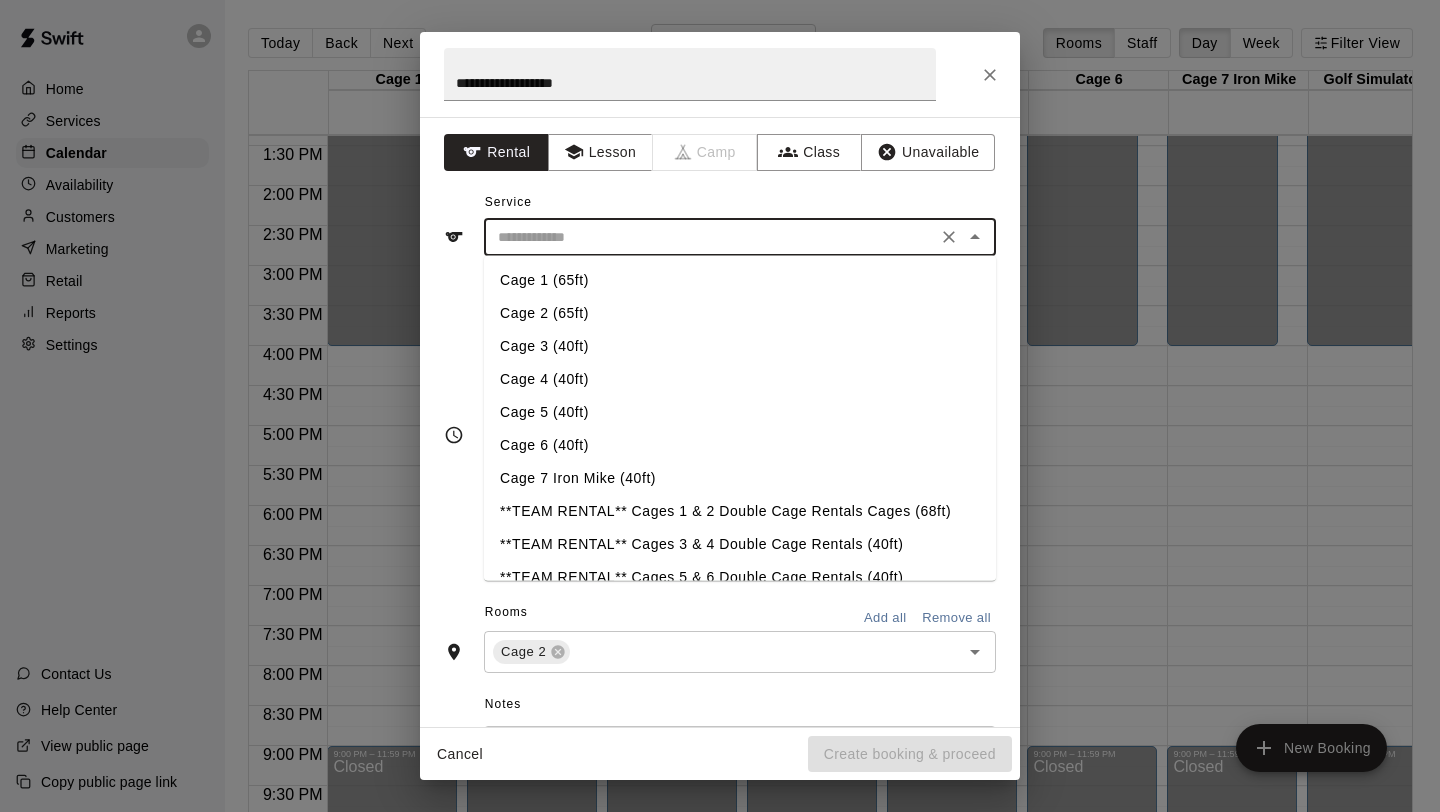 click on "Cage 2 (65ft)" at bounding box center (740, 313) 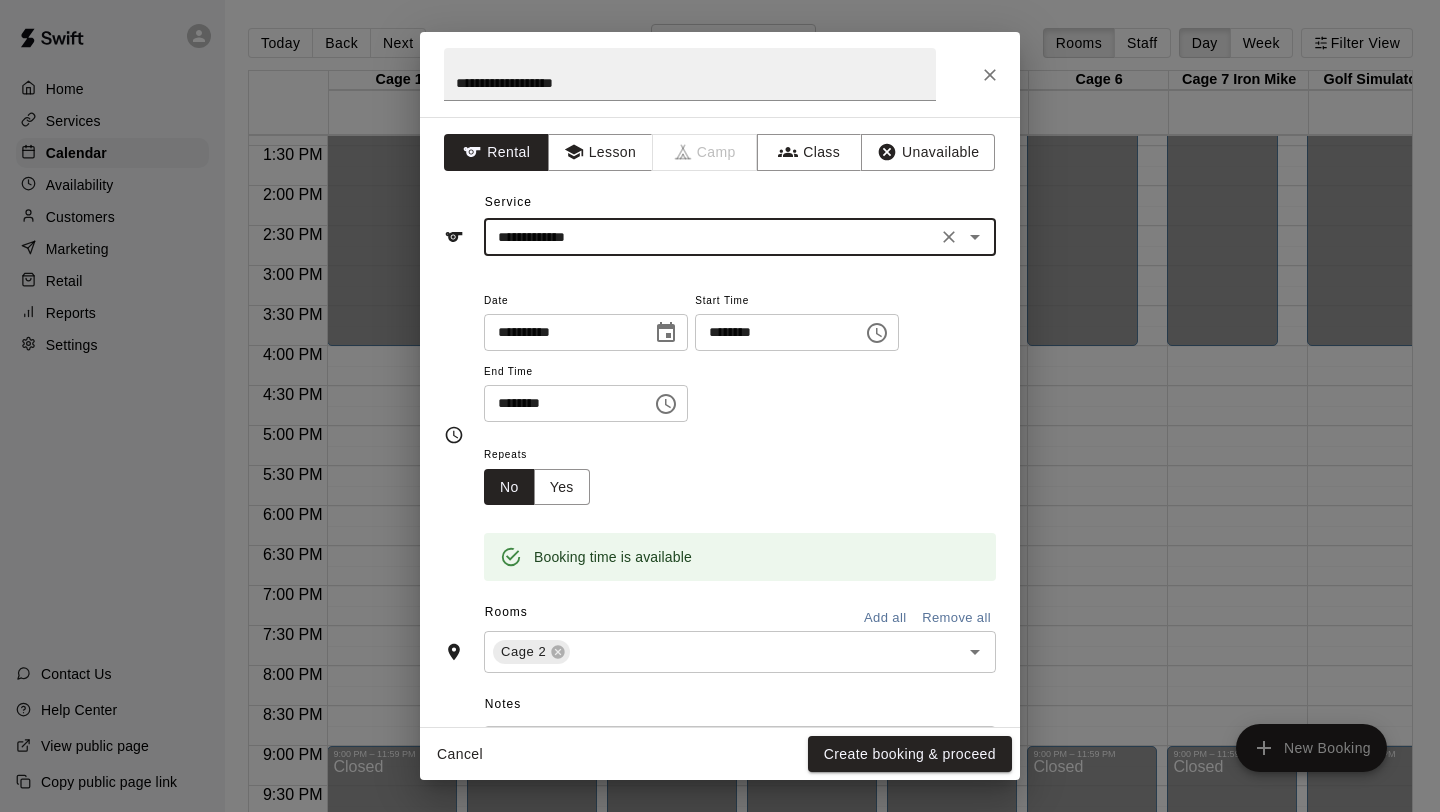 click on "********" at bounding box center [561, 403] 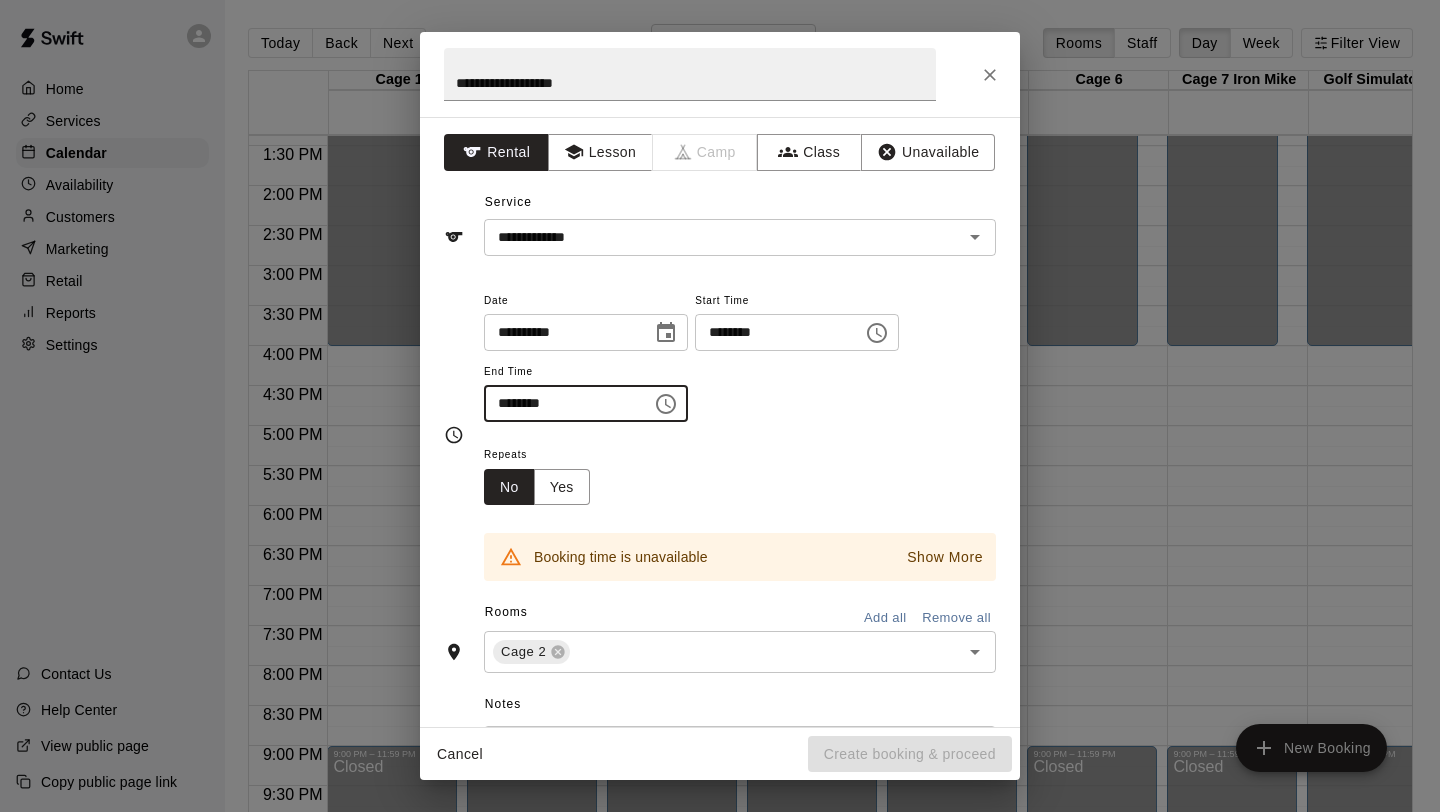 click on "********" at bounding box center [561, 403] 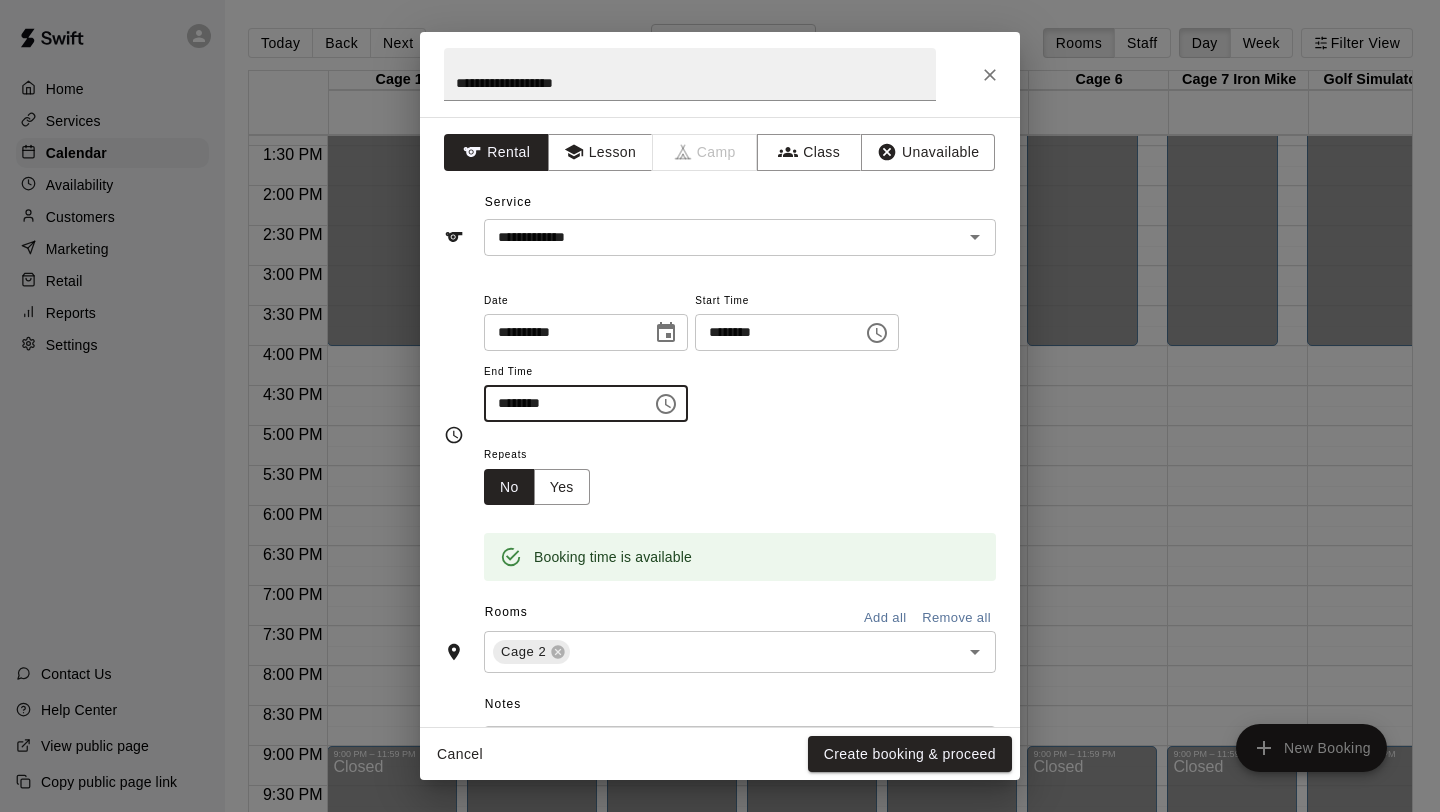 type on "********" 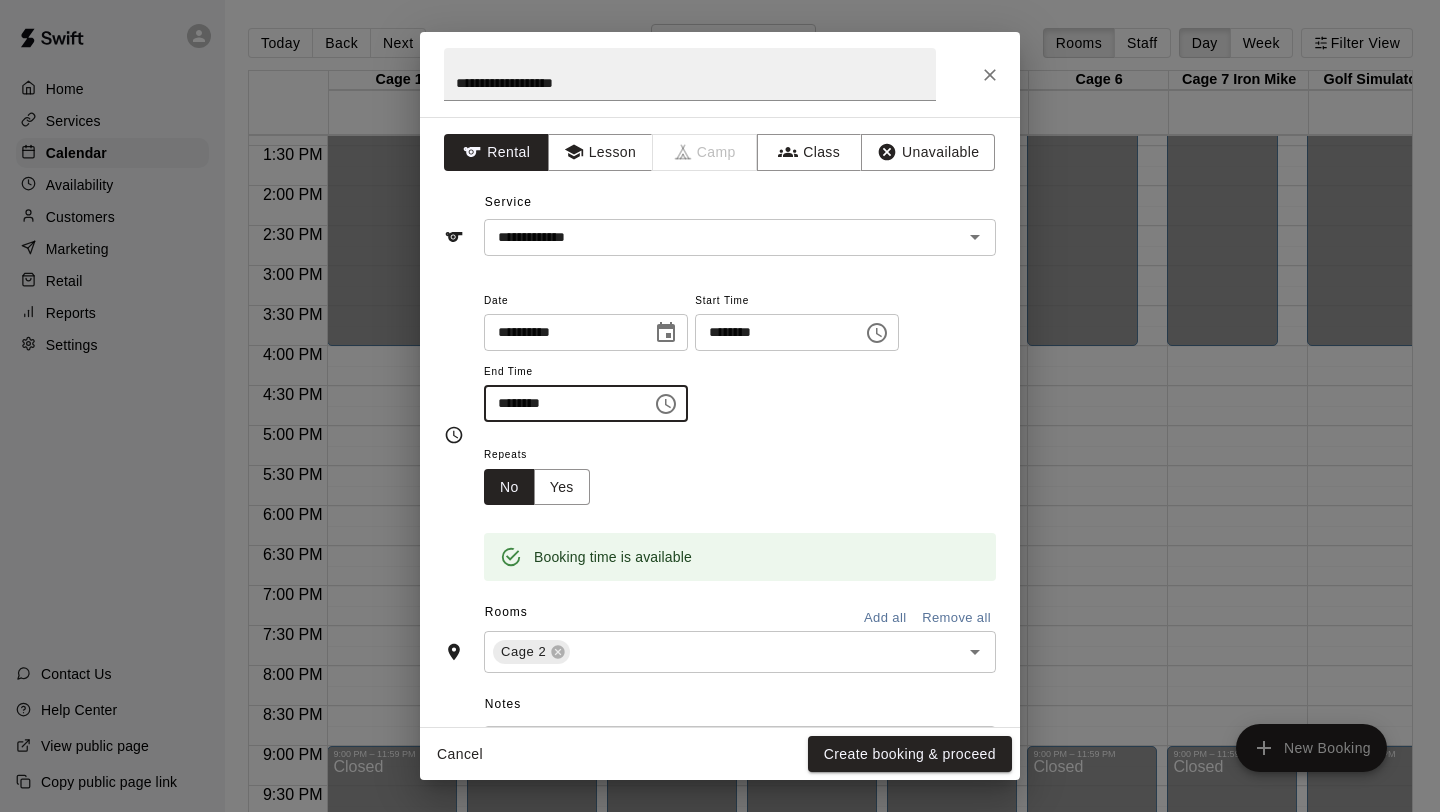click on "**********" at bounding box center [740, 355] 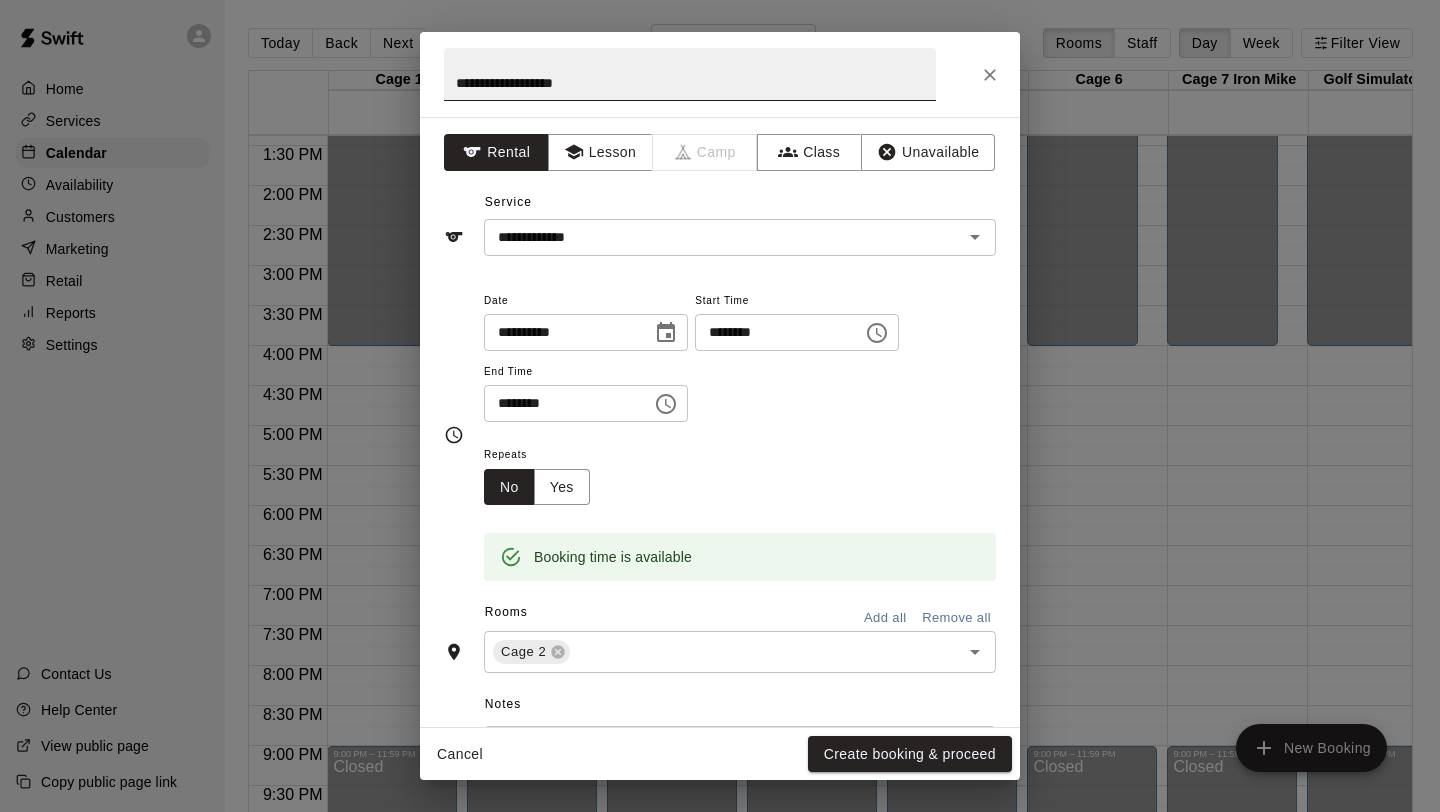click on "**********" at bounding box center (690, 74) 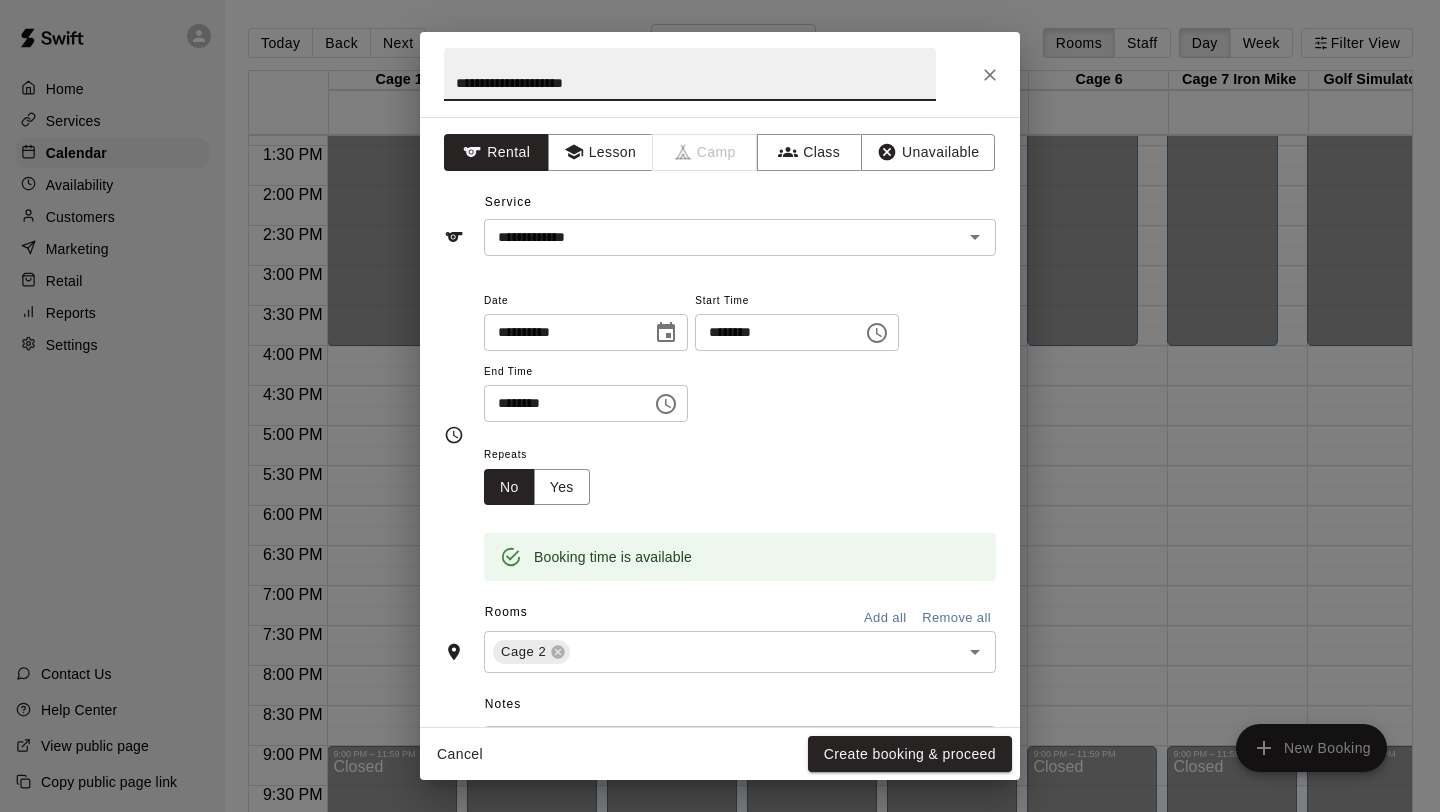 scroll, scrollTop: 269, scrollLeft: 0, axis: vertical 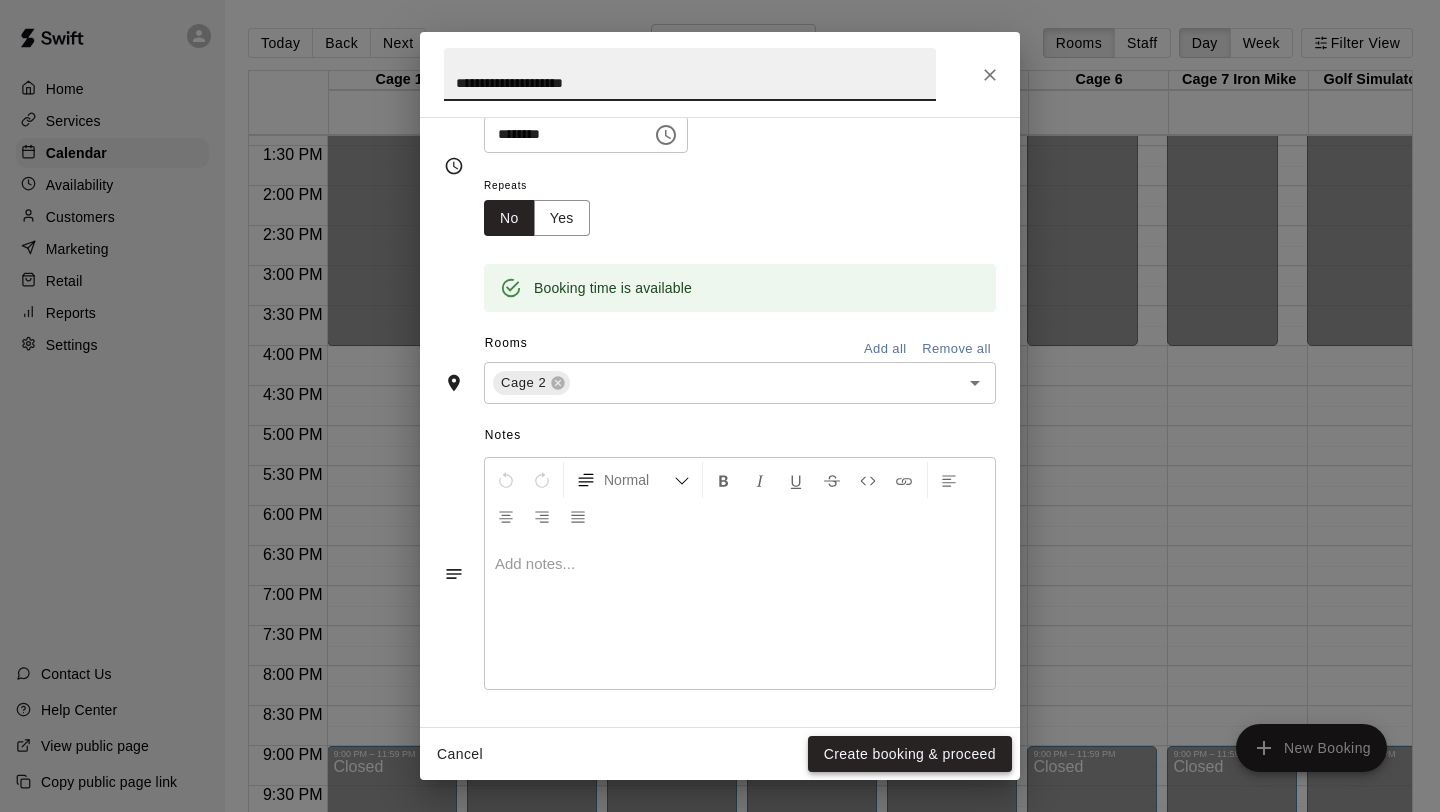 type on "**********" 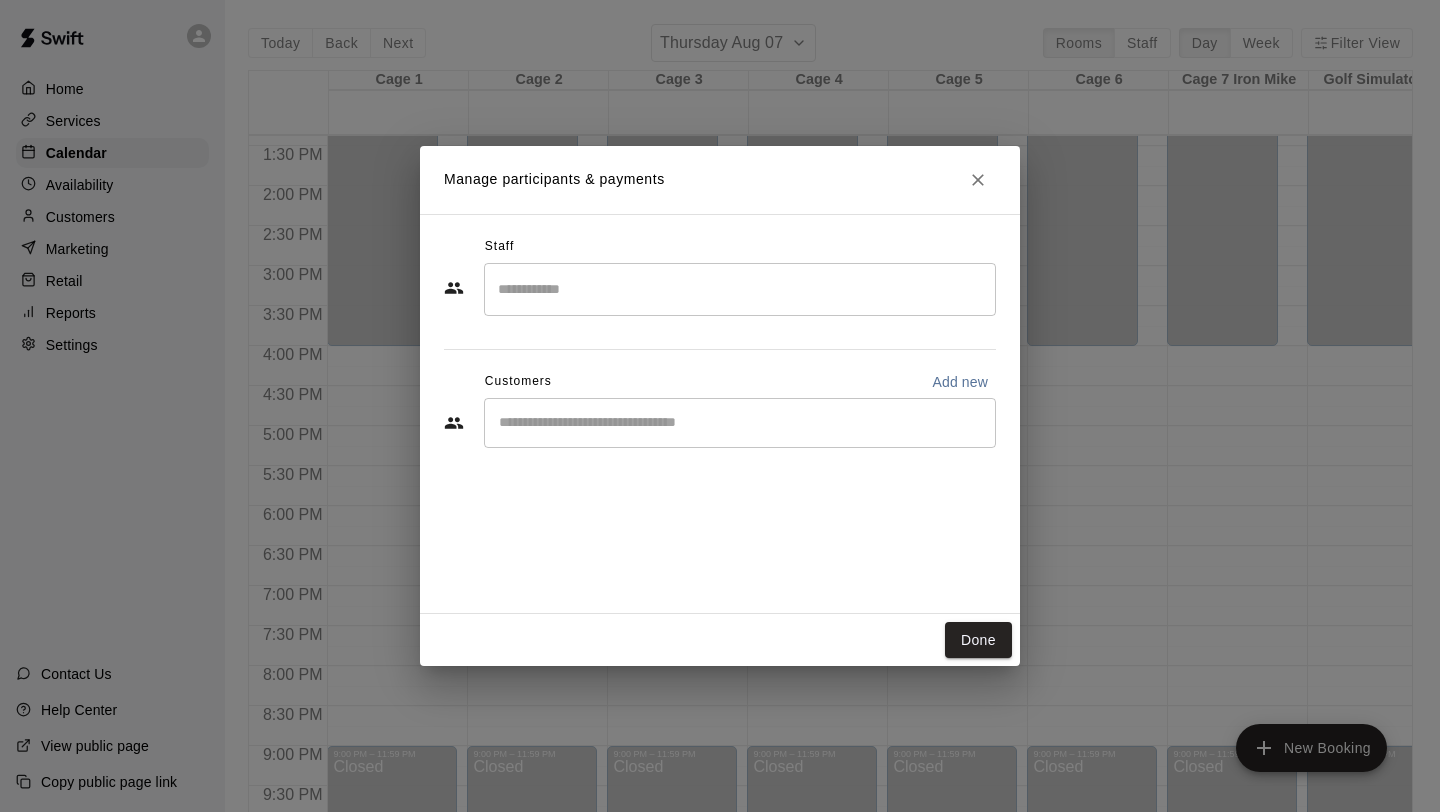 click at bounding box center (740, 423) 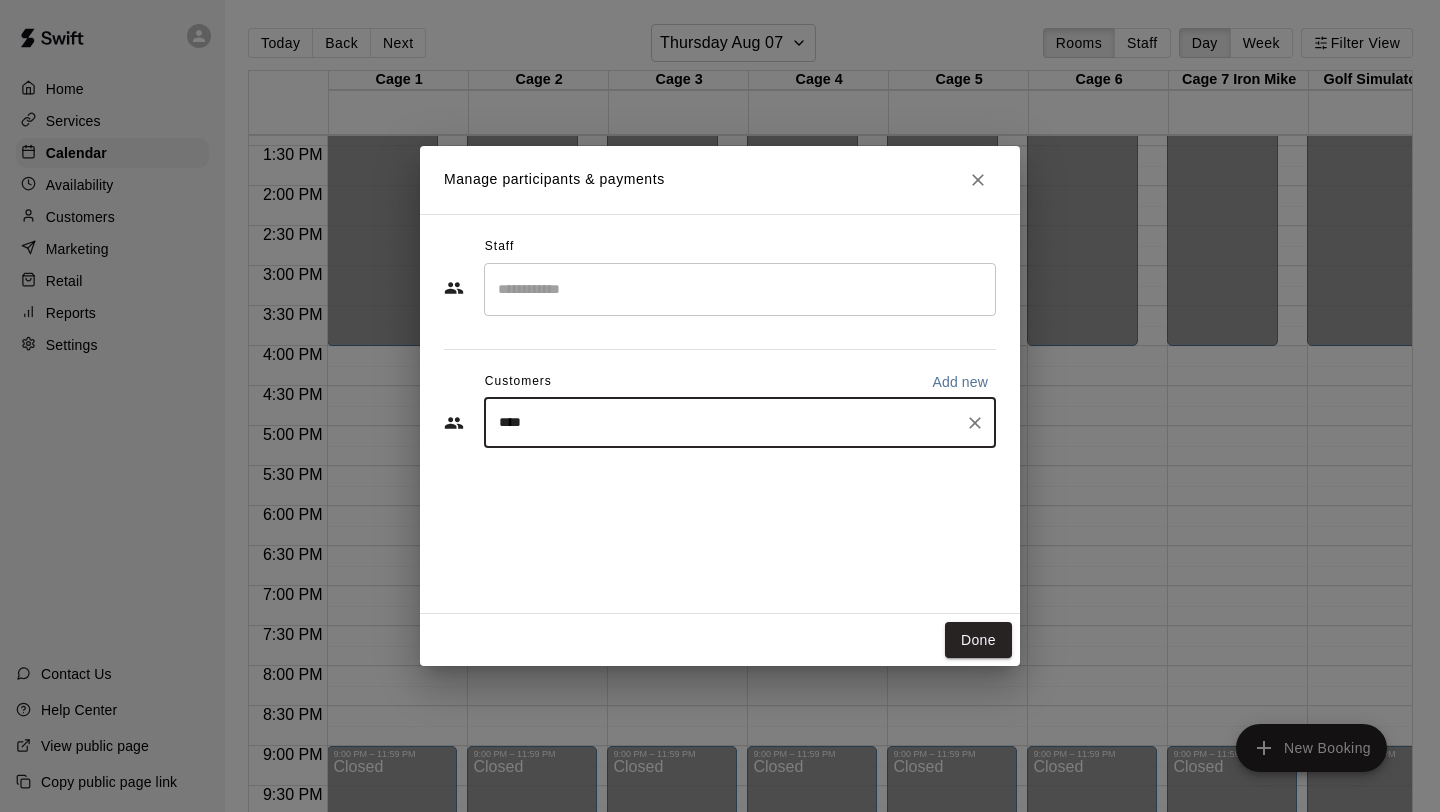 type on "*****" 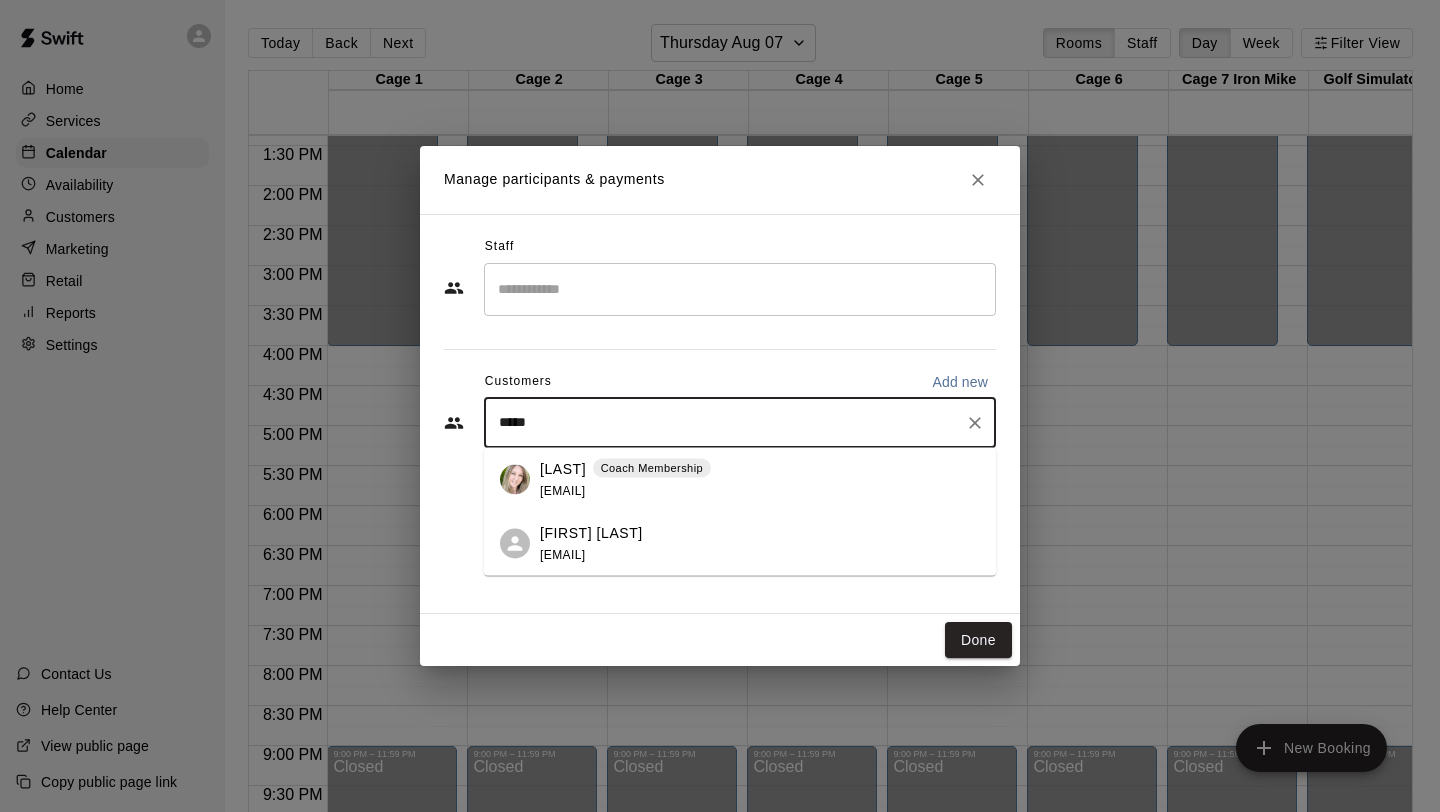 click on "[LAST]" at bounding box center [563, 468] 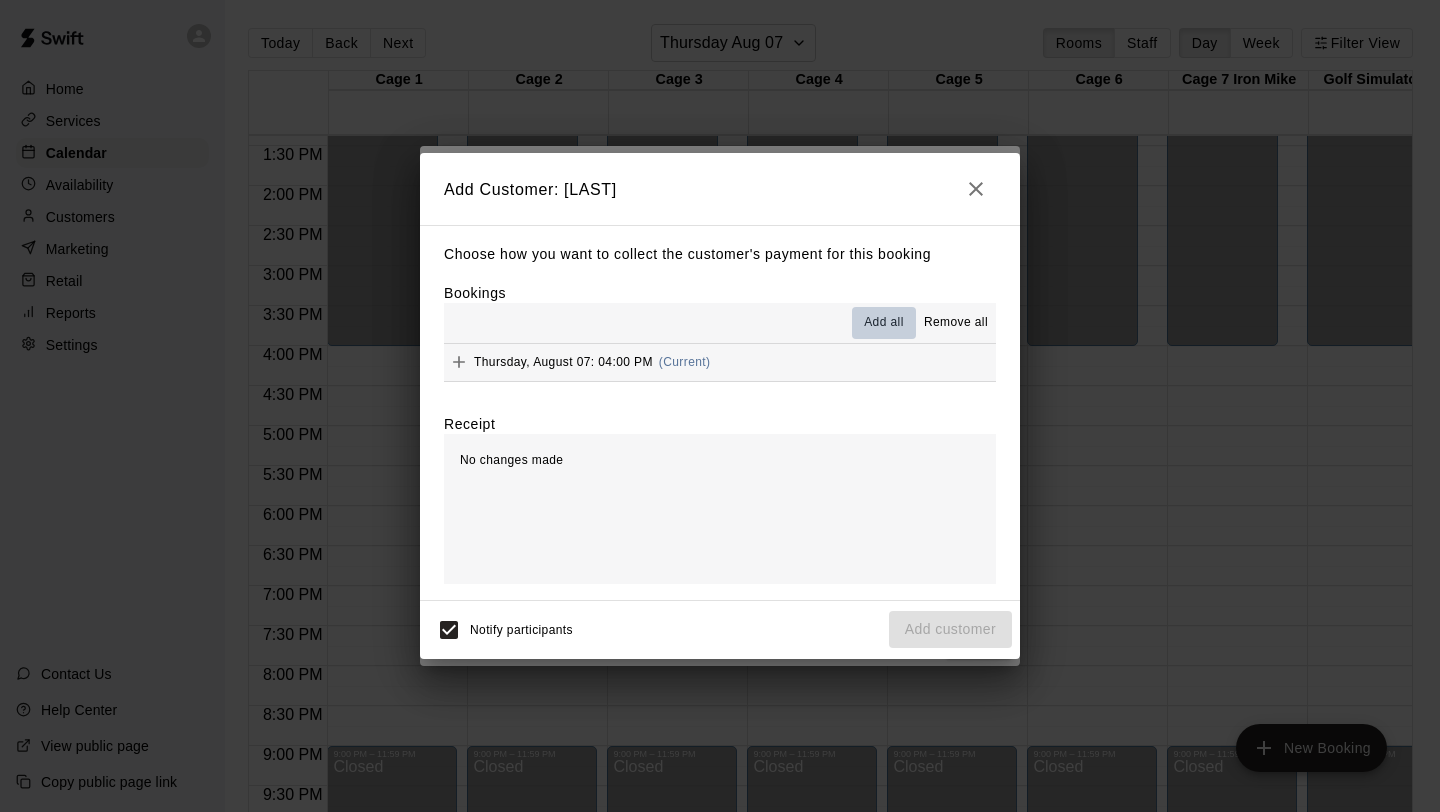 click on "Add all" at bounding box center (884, 323) 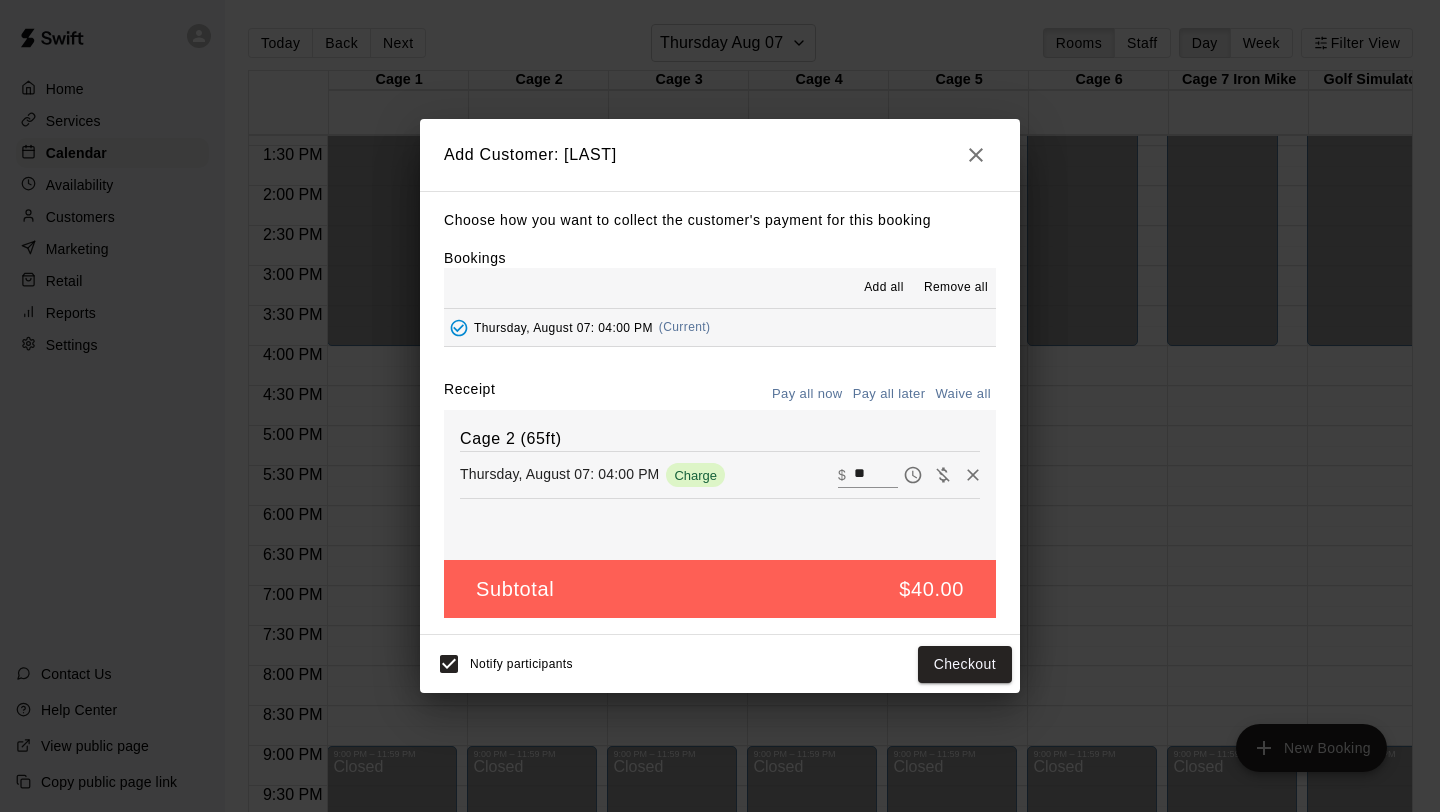 click on "Pay all later" at bounding box center [889, 394] 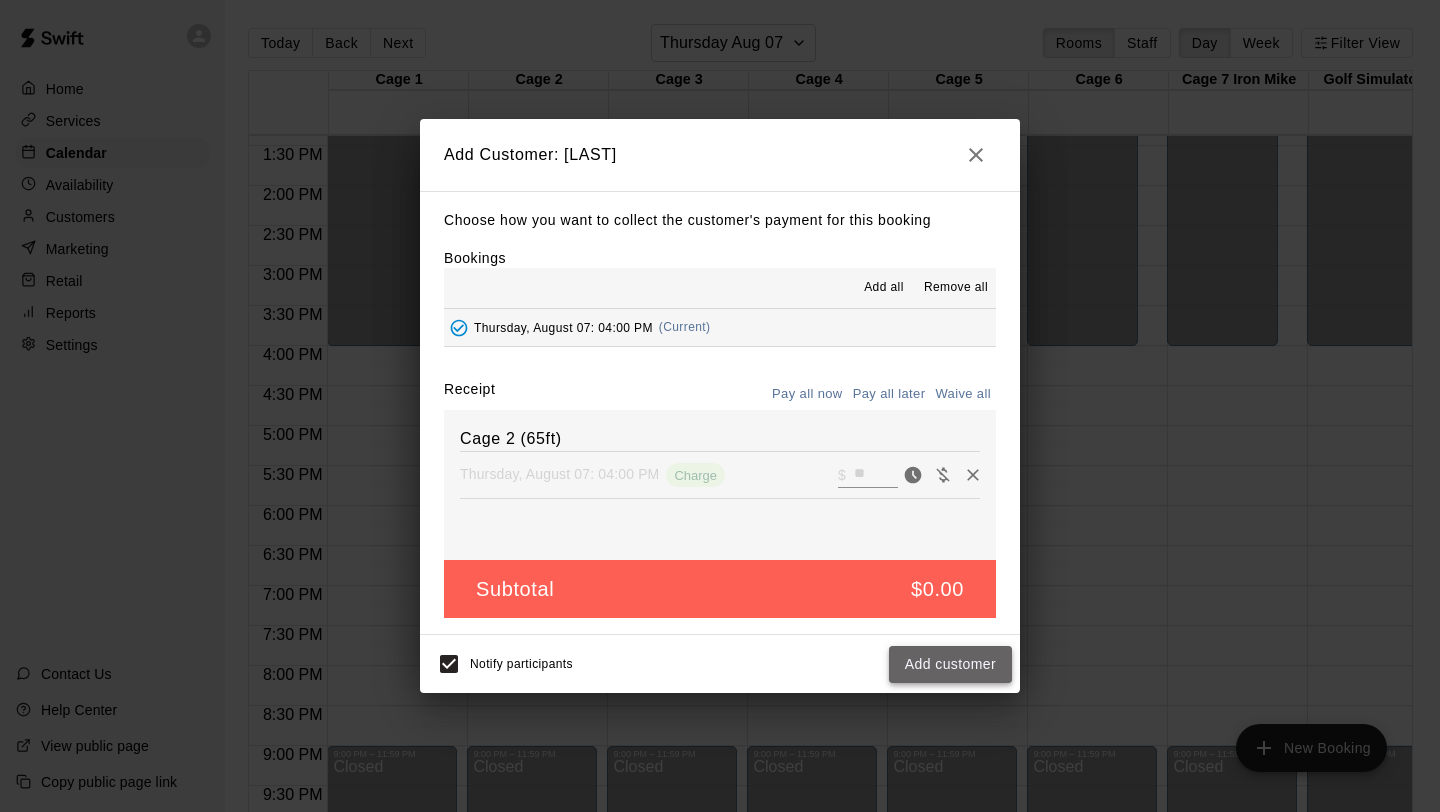 click on "Add customer" at bounding box center (950, 664) 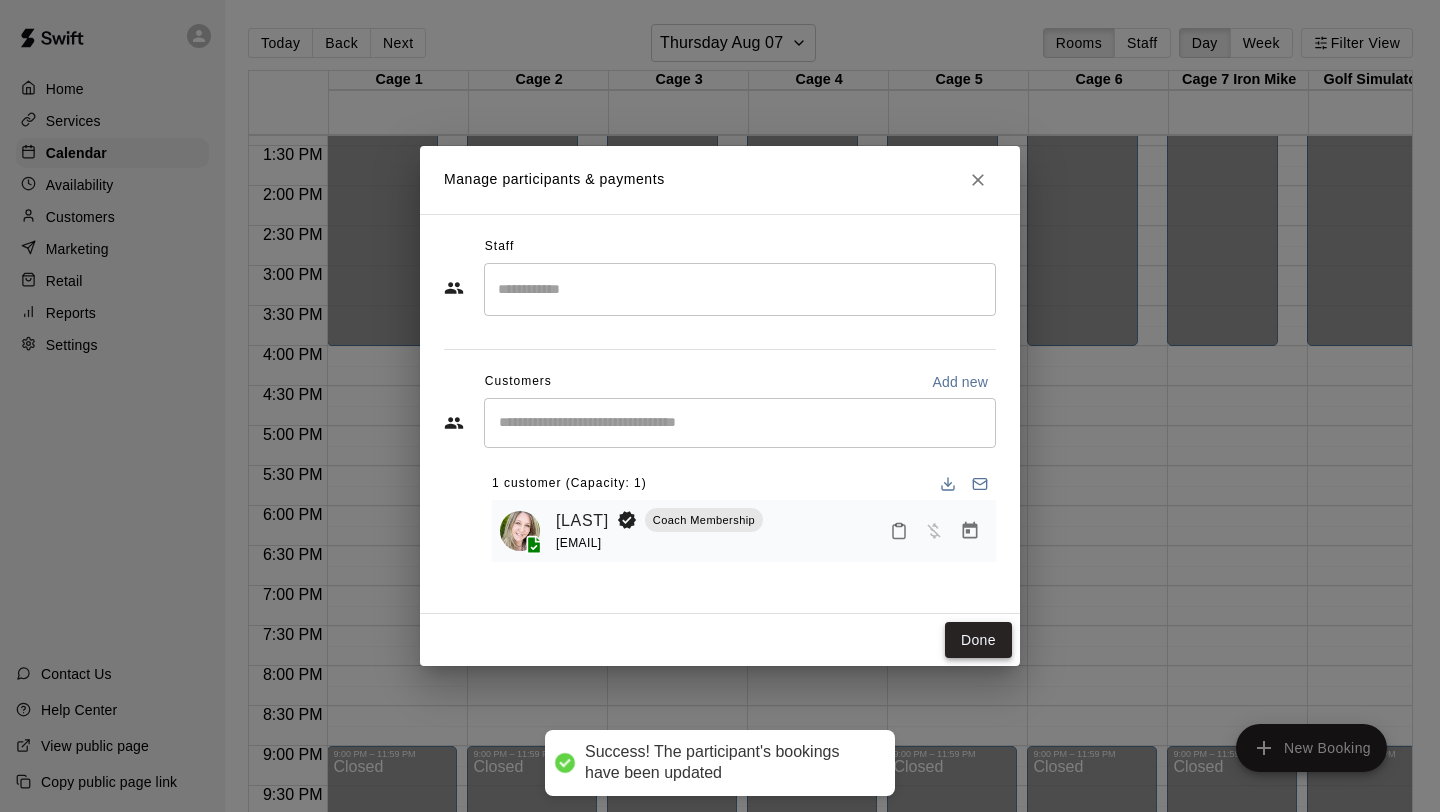 click on "Done" at bounding box center [978, 640] 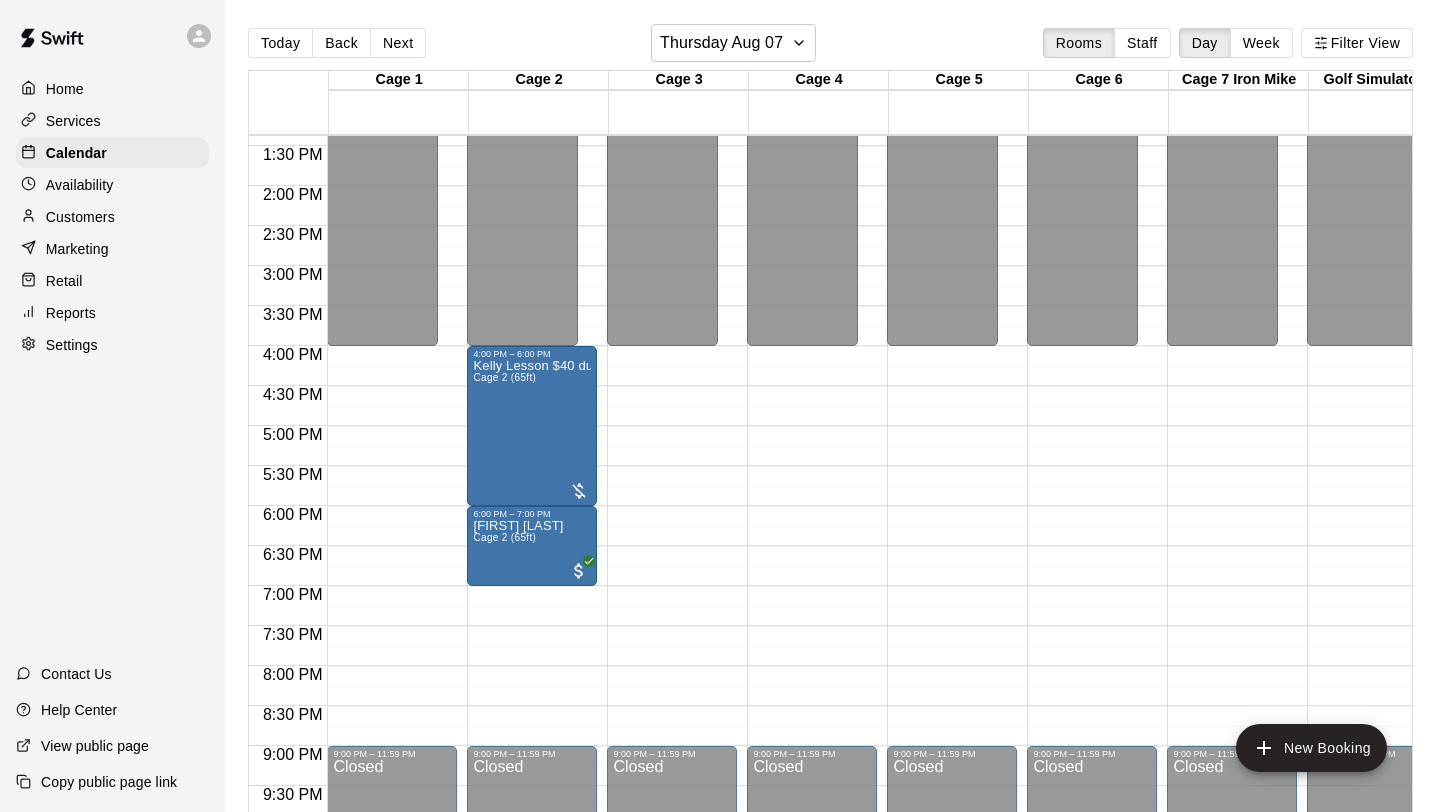 click on "12:00 AM – 4:00 PM Closed 4:00 PM – 6:00 PM Kelly Lesson $40 due Cage 2 (65ft) 9:00 AM – 12:00 PM Summer Camp [MONTH] [DAY]-[DAY] 9am-12pm 7/25 spots 6:00 PM – 7:00 PM [FIRST] [LAST] Cage 2 (65ft) 9:00 PM – 11:59 PM Closed" at bounding box center (532, 26) 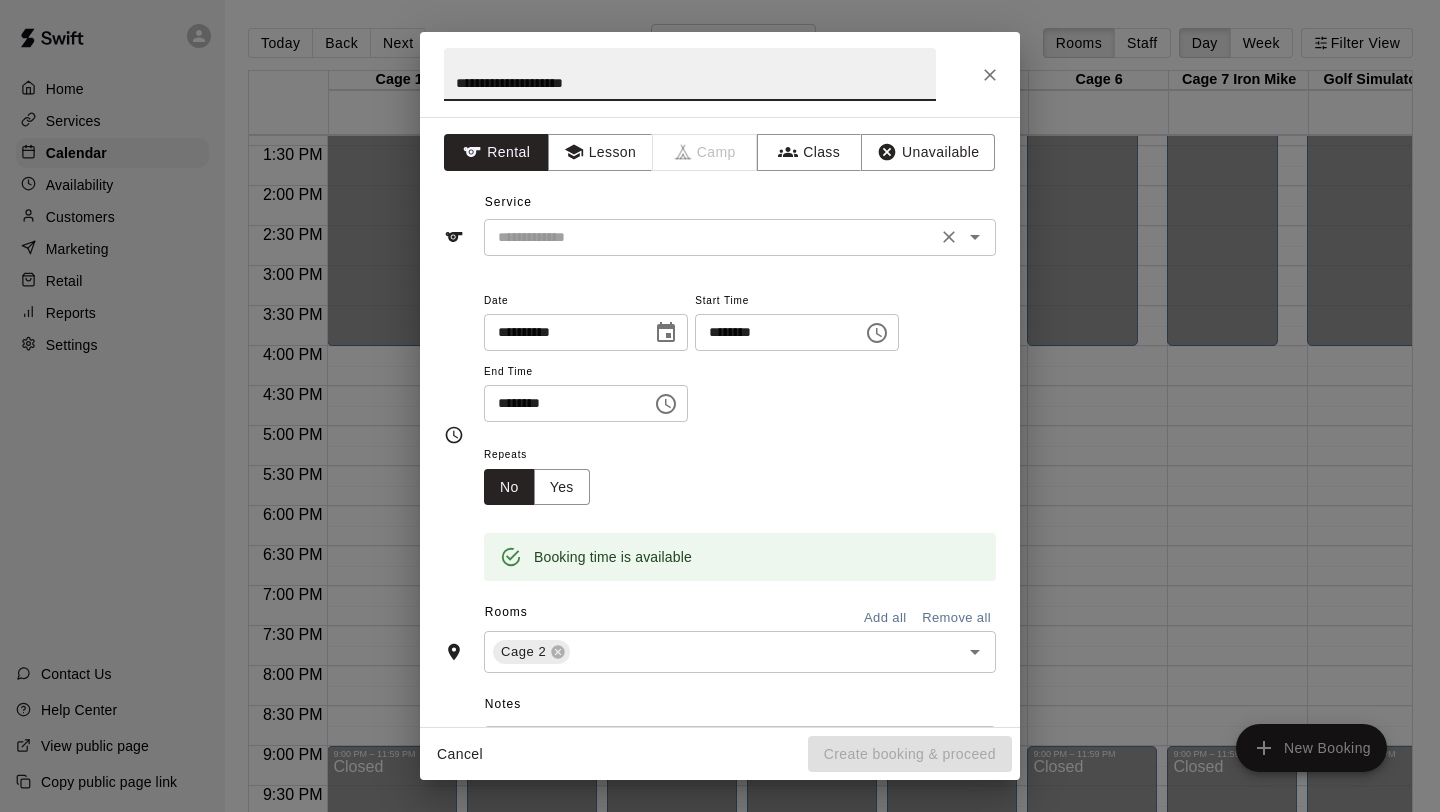 type on "**********" 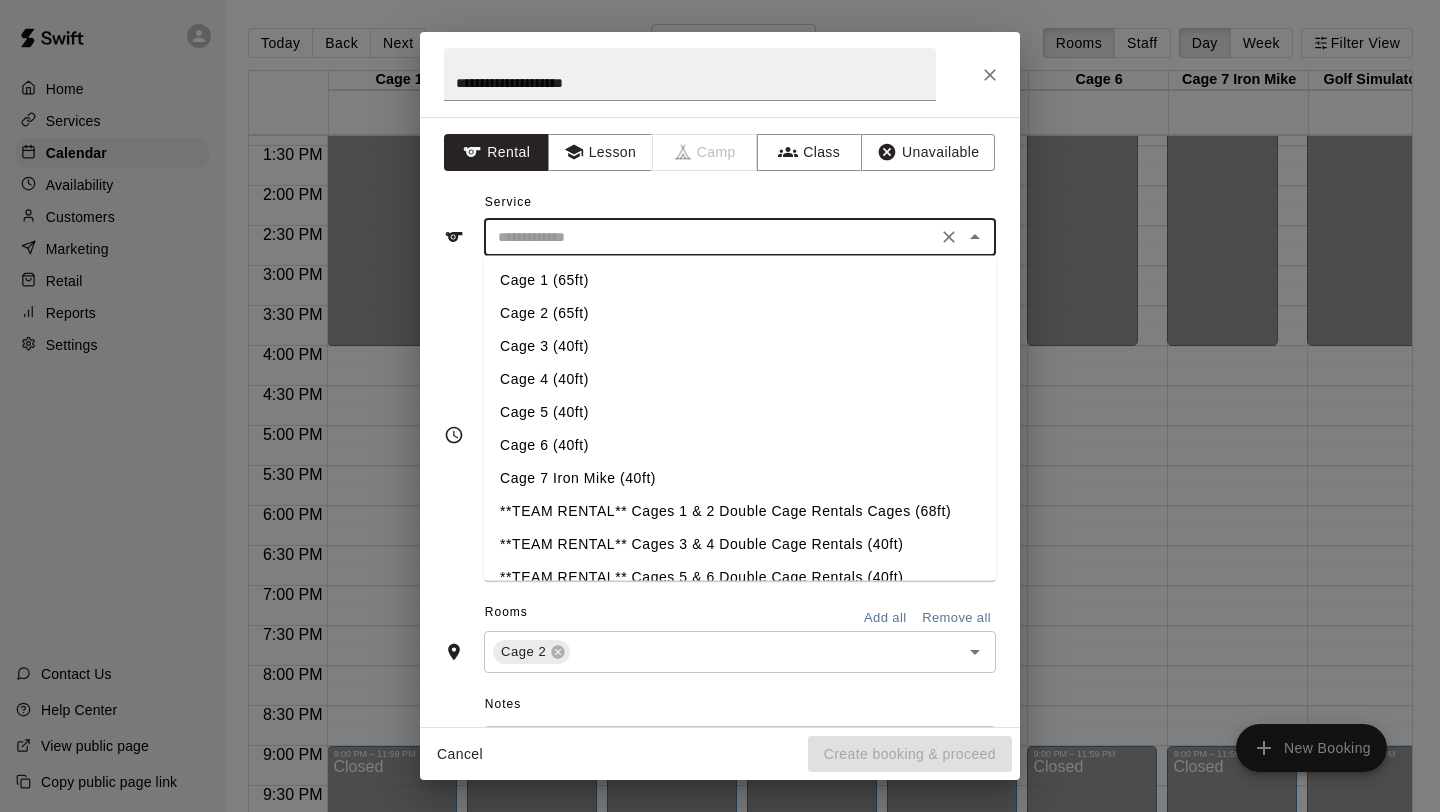 click on "Cage 2 (65ft)" at bounding box center (740, 313) 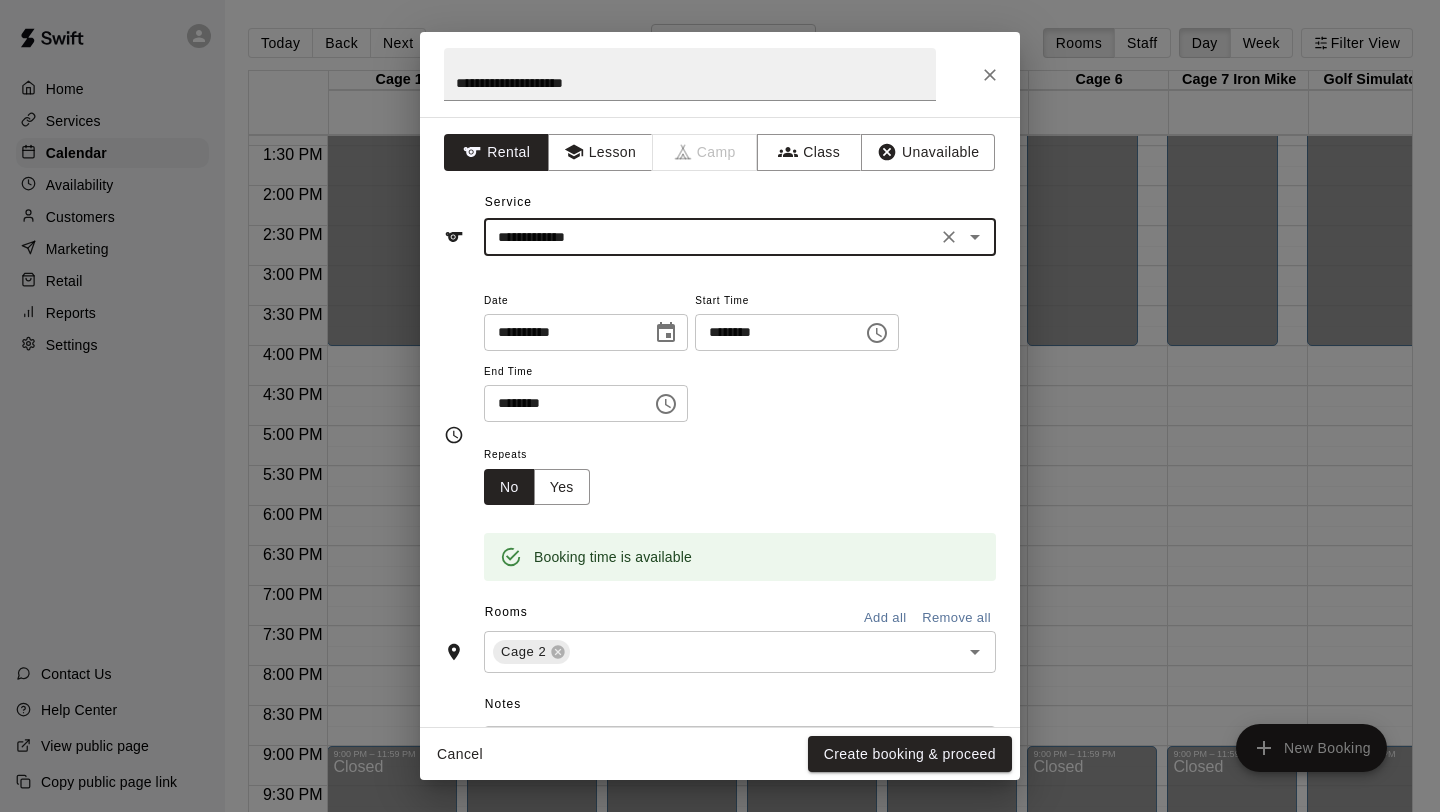 click on "********" at bounding box center (561, 403) 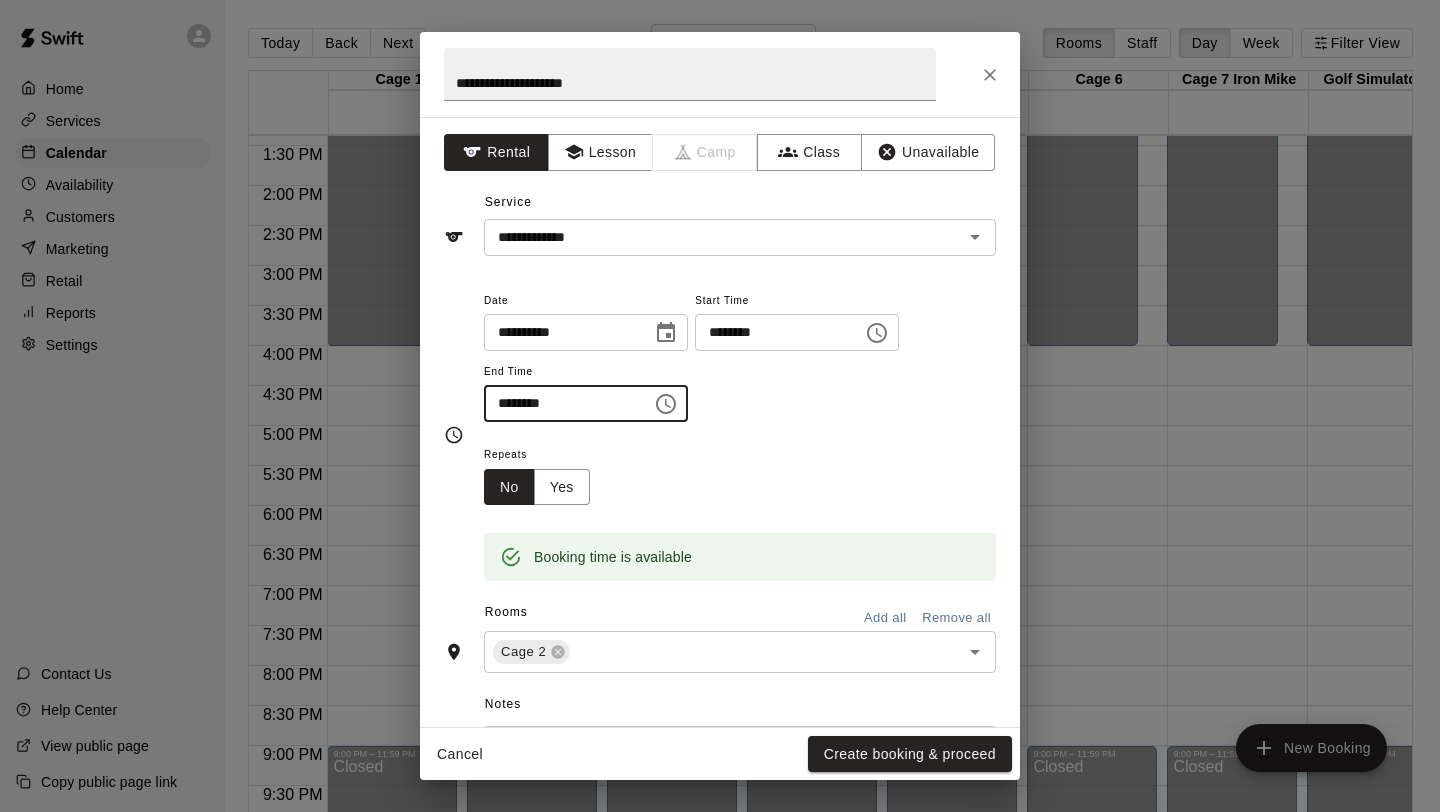 type on "********" 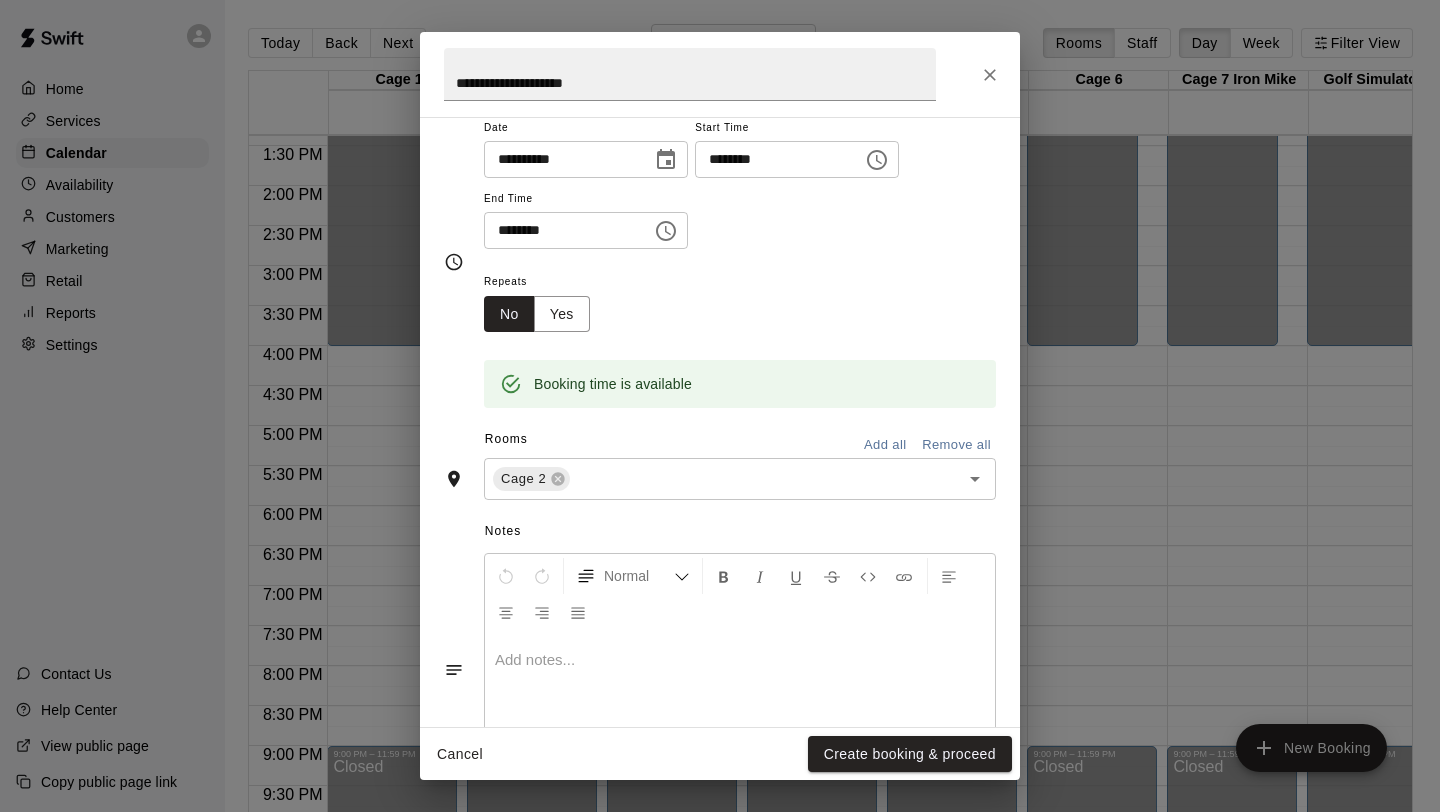scroll, scrollTop: 203, scrollLeft: 0, axis: vertical 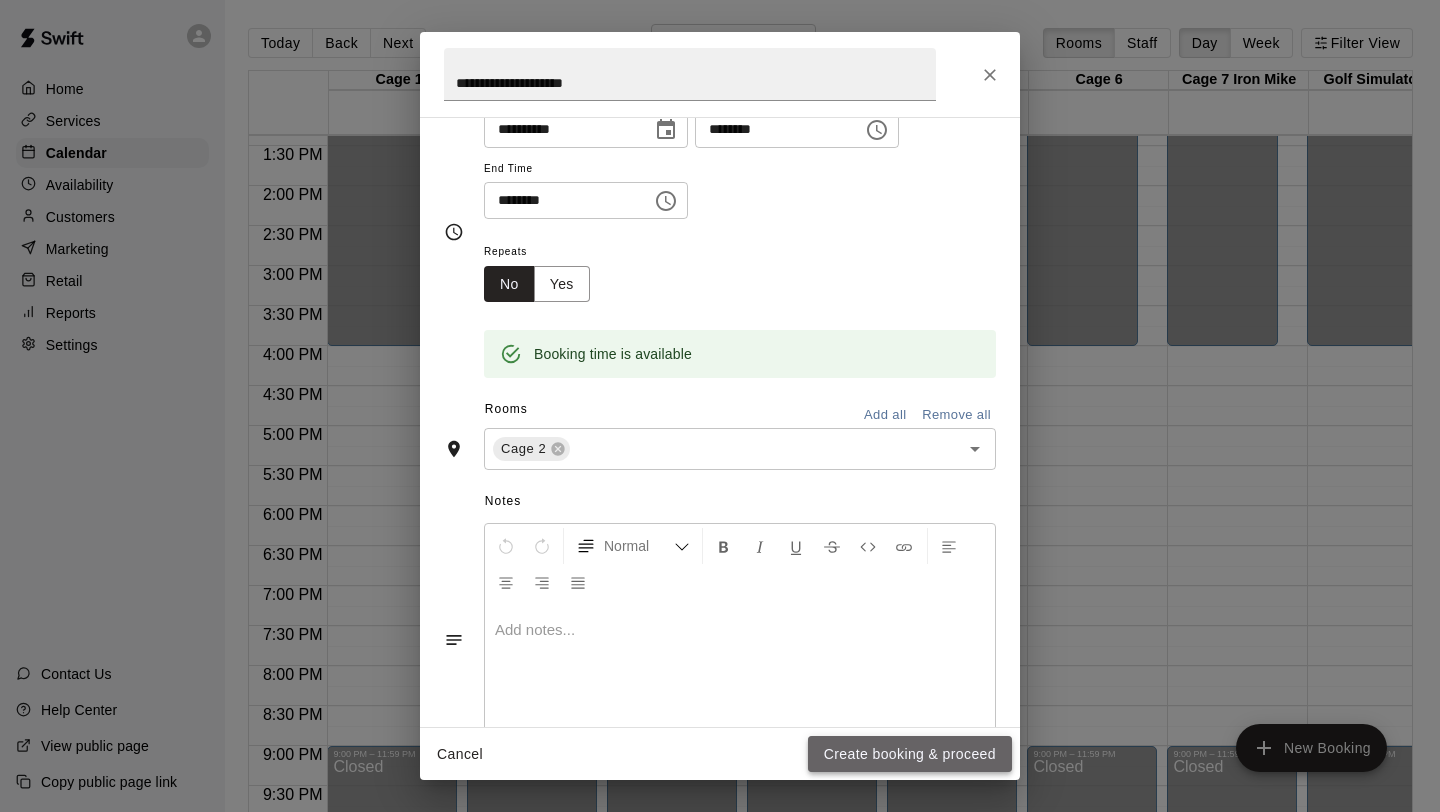 click on "Create booking & proceed" at bounding box center (910, 754) 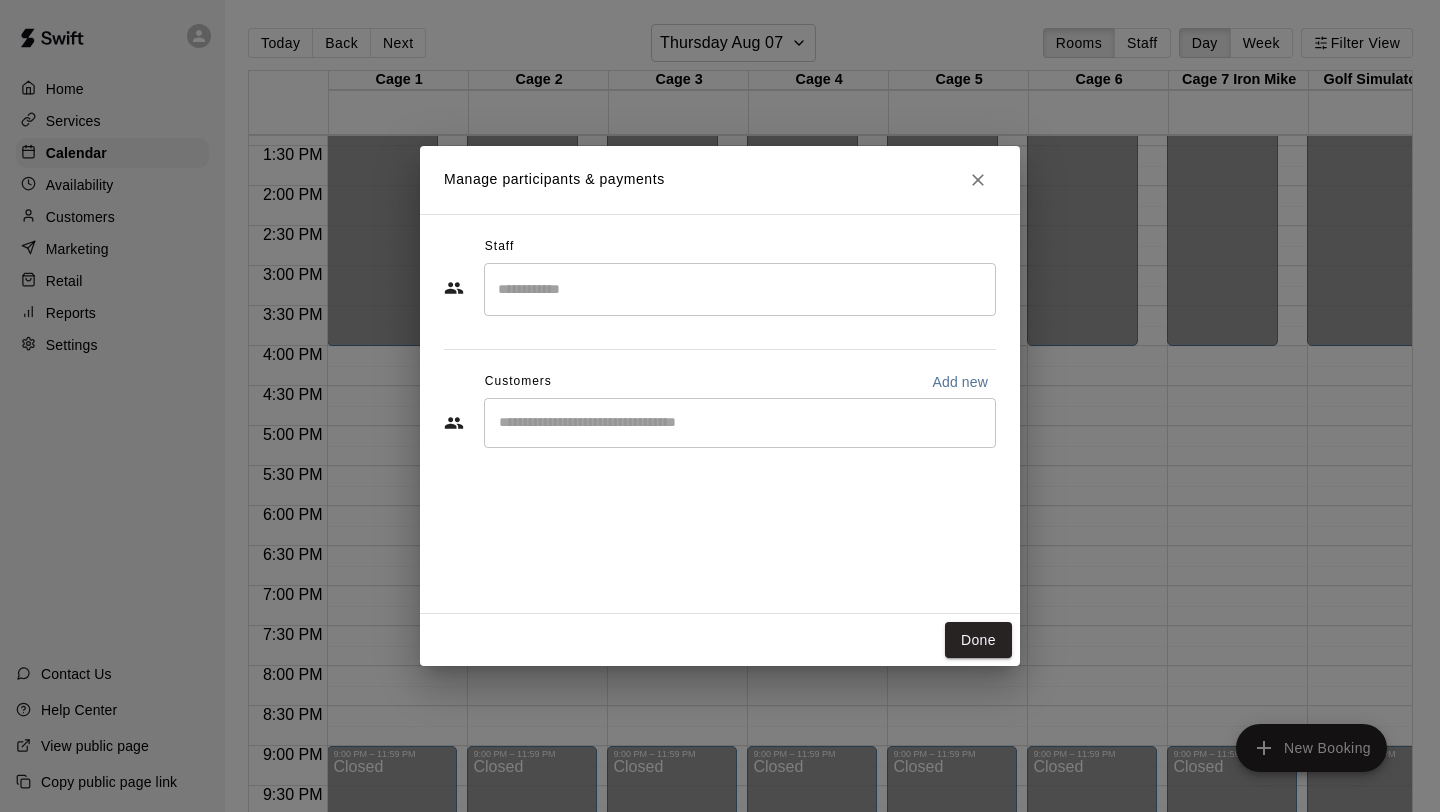 click on "​" at bounding box center (740, 423) 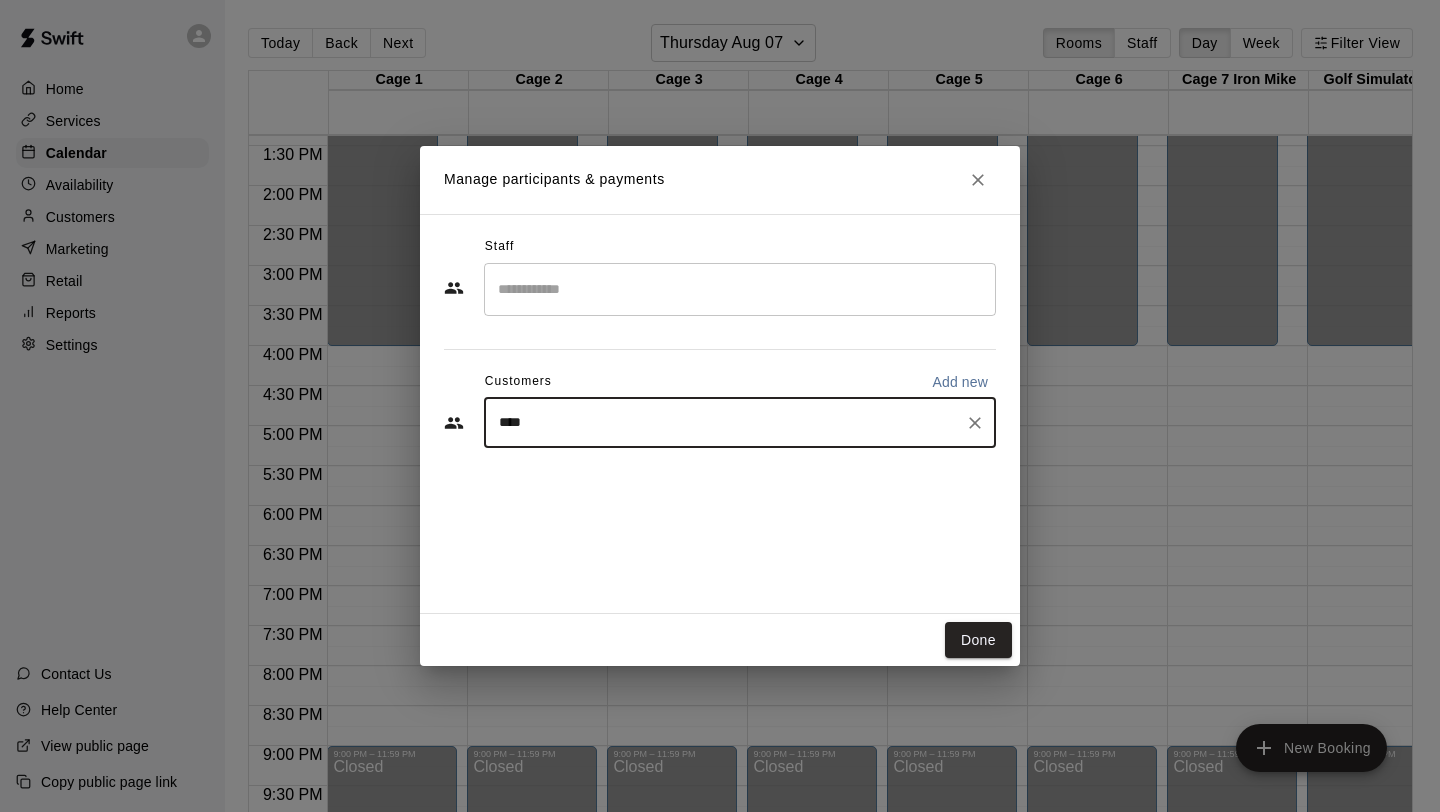 type on "*****" 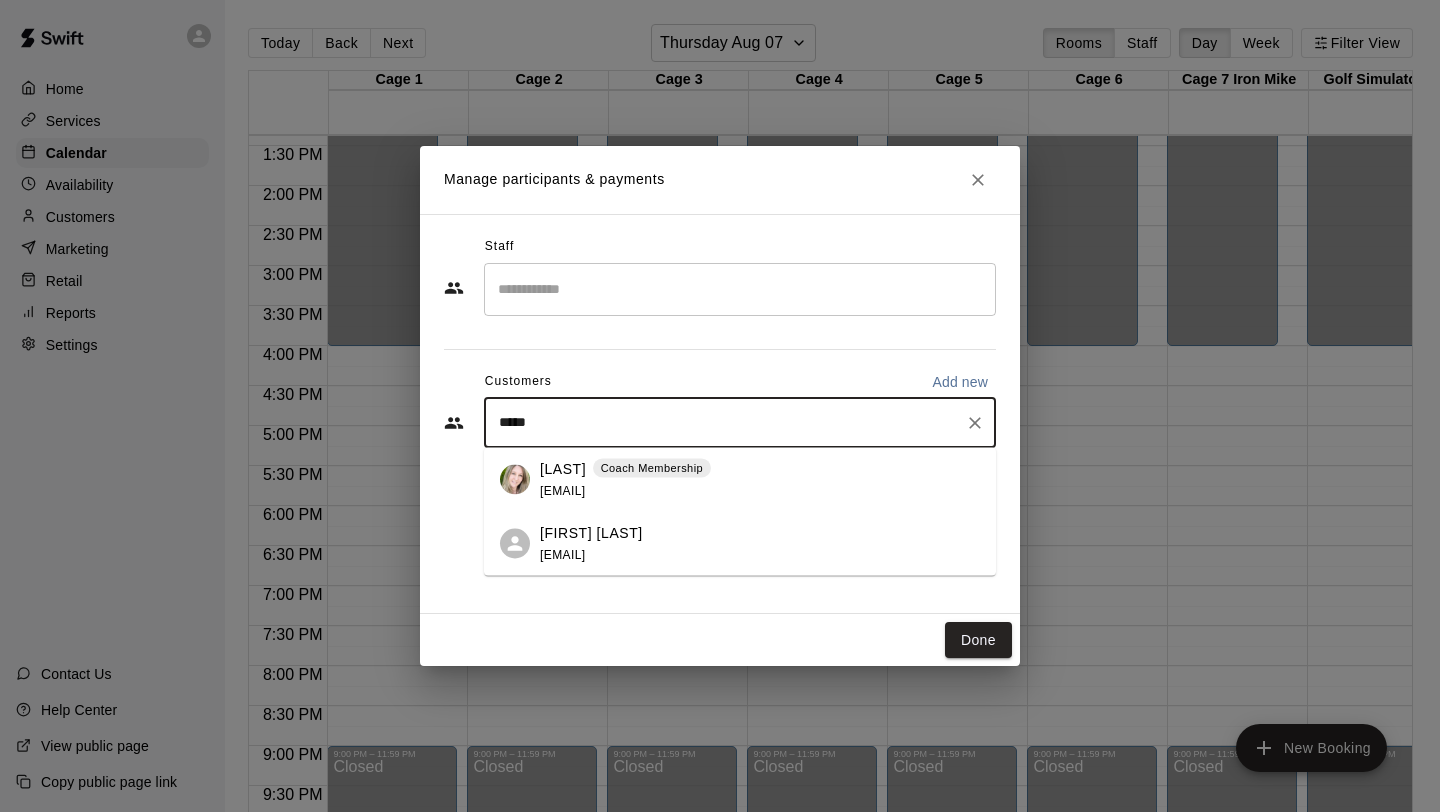 click on "Coach Membership" at bounding box center (652, 468) 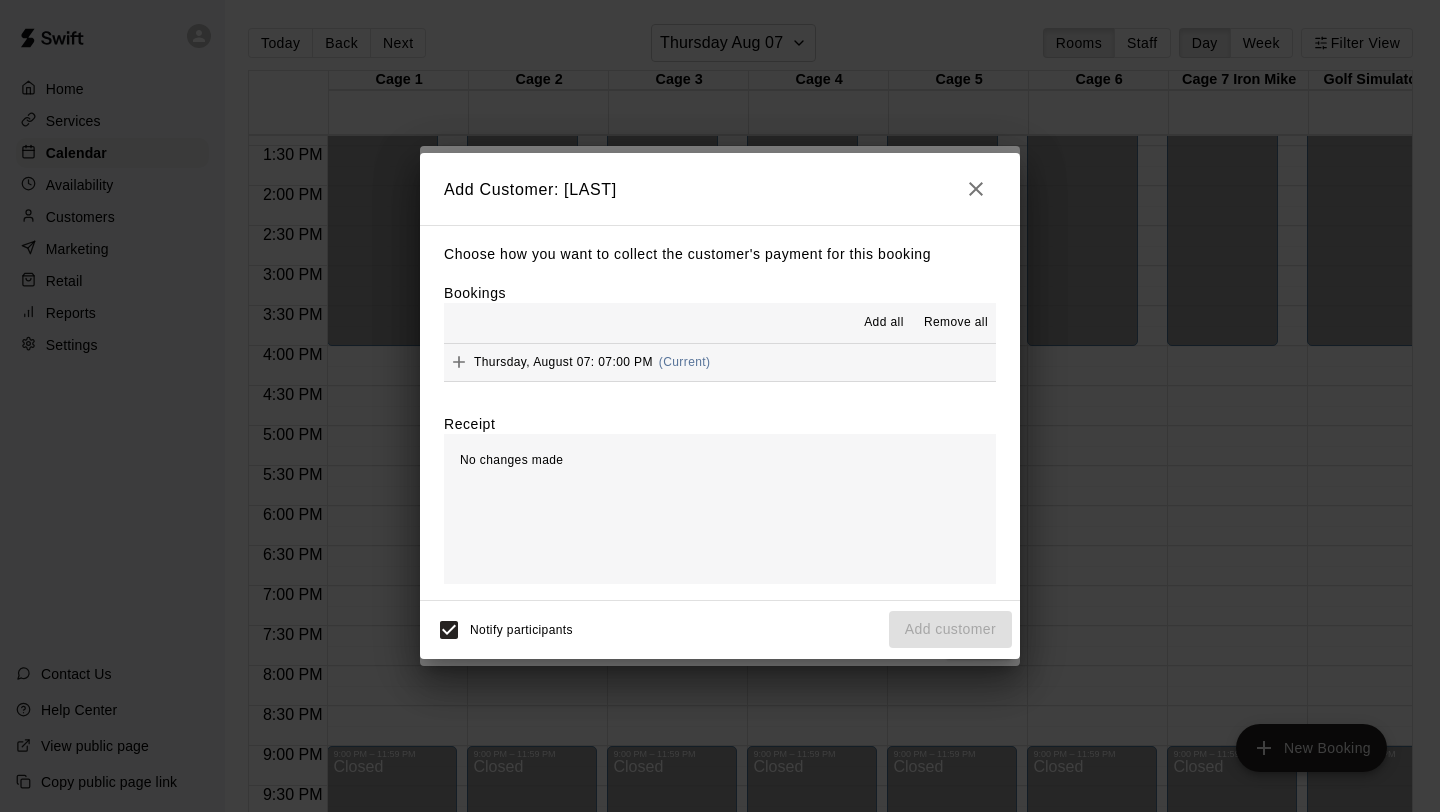 click on "Add all" at bounding box center [884, 323] 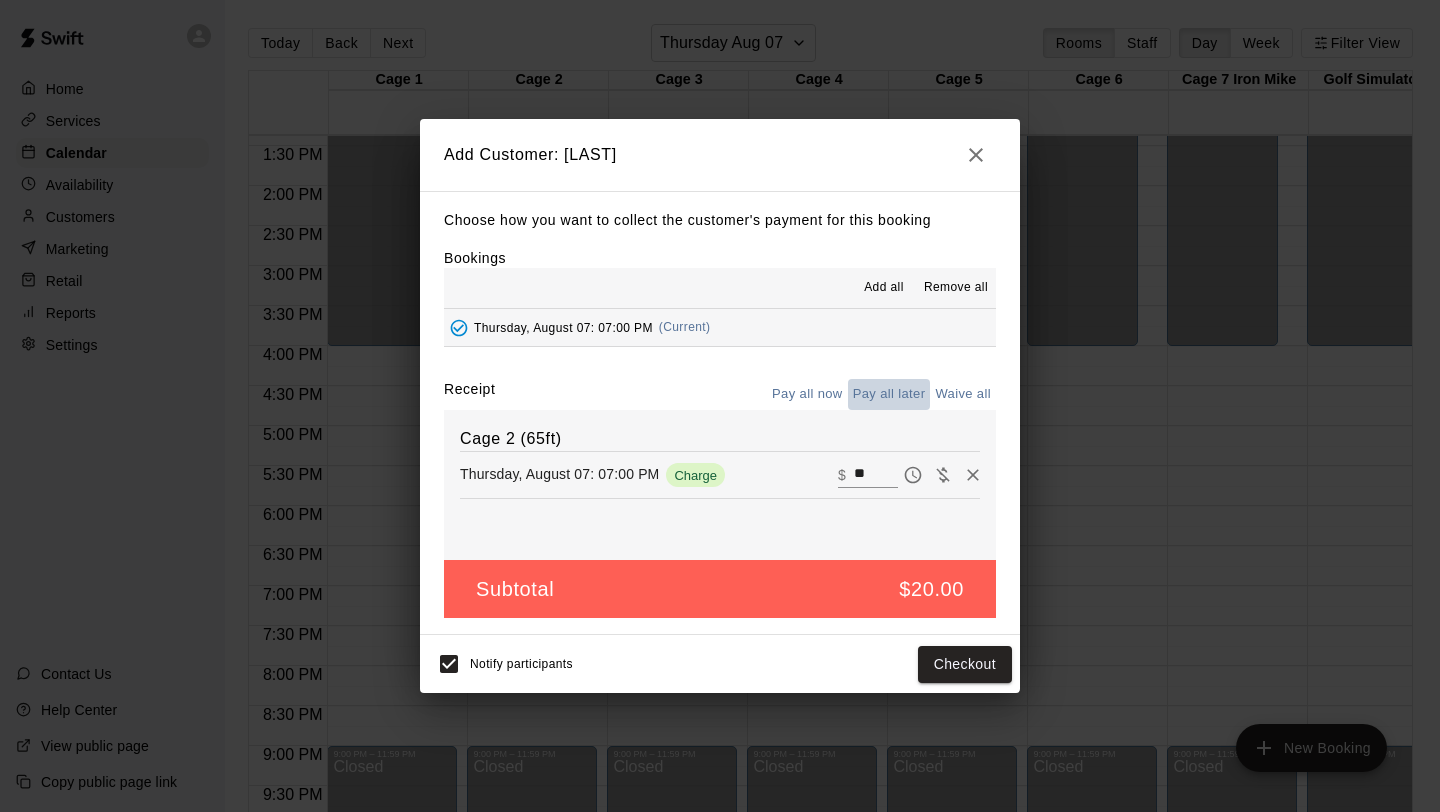 click on "Pay all later" at bounding box center (889, 394) 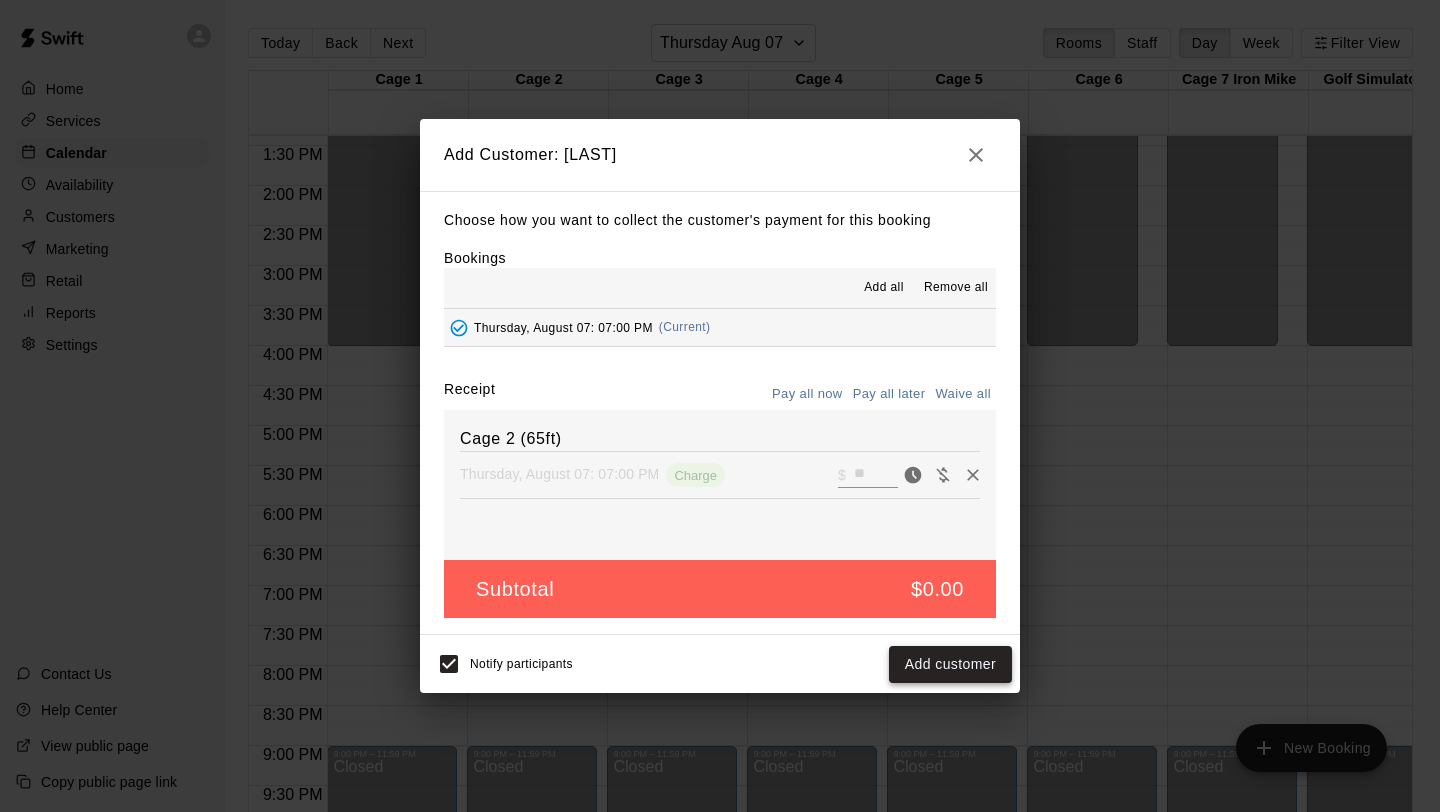 click on "Add customer" at bounding box center (950, 664) 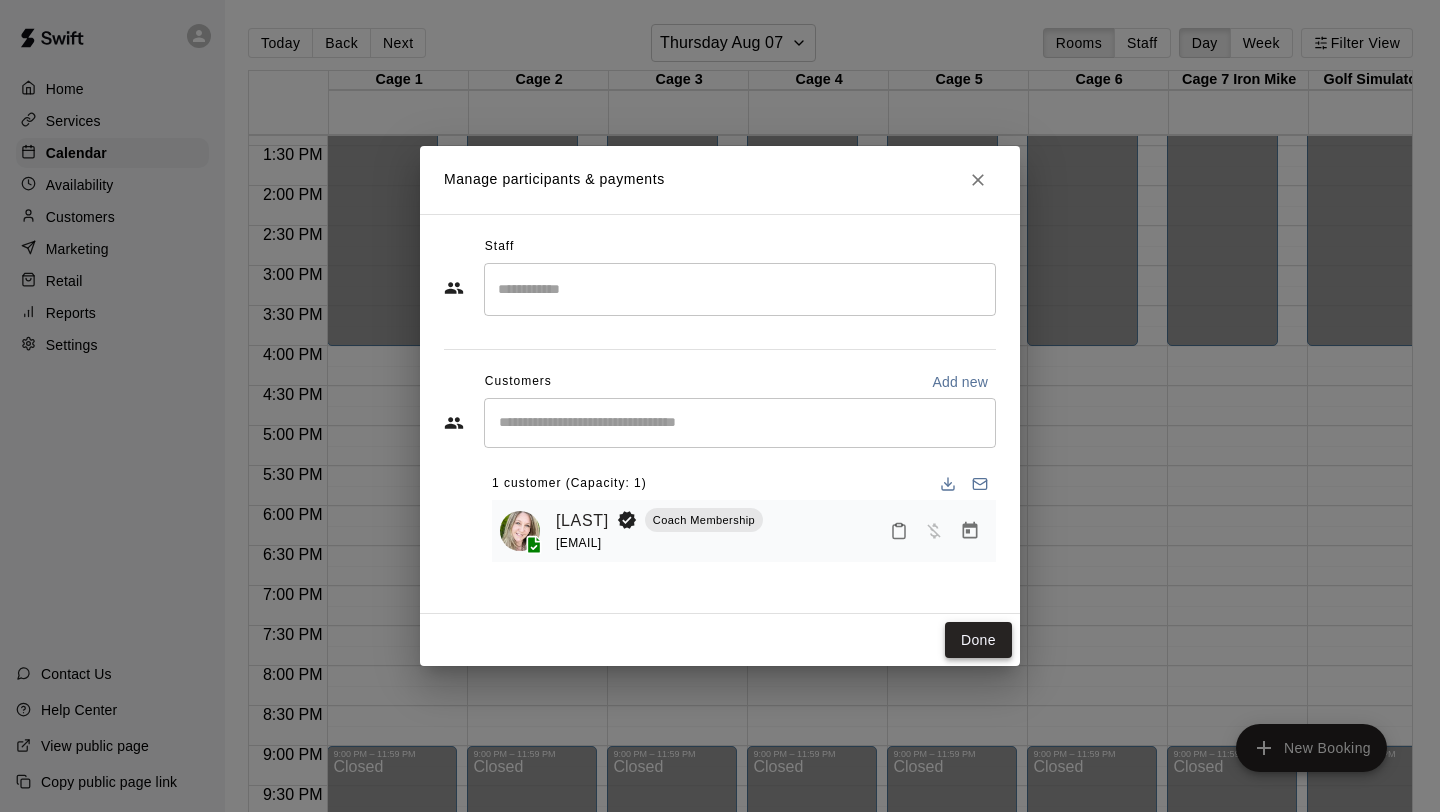 click on "Done" at bounding box center (978, 640) 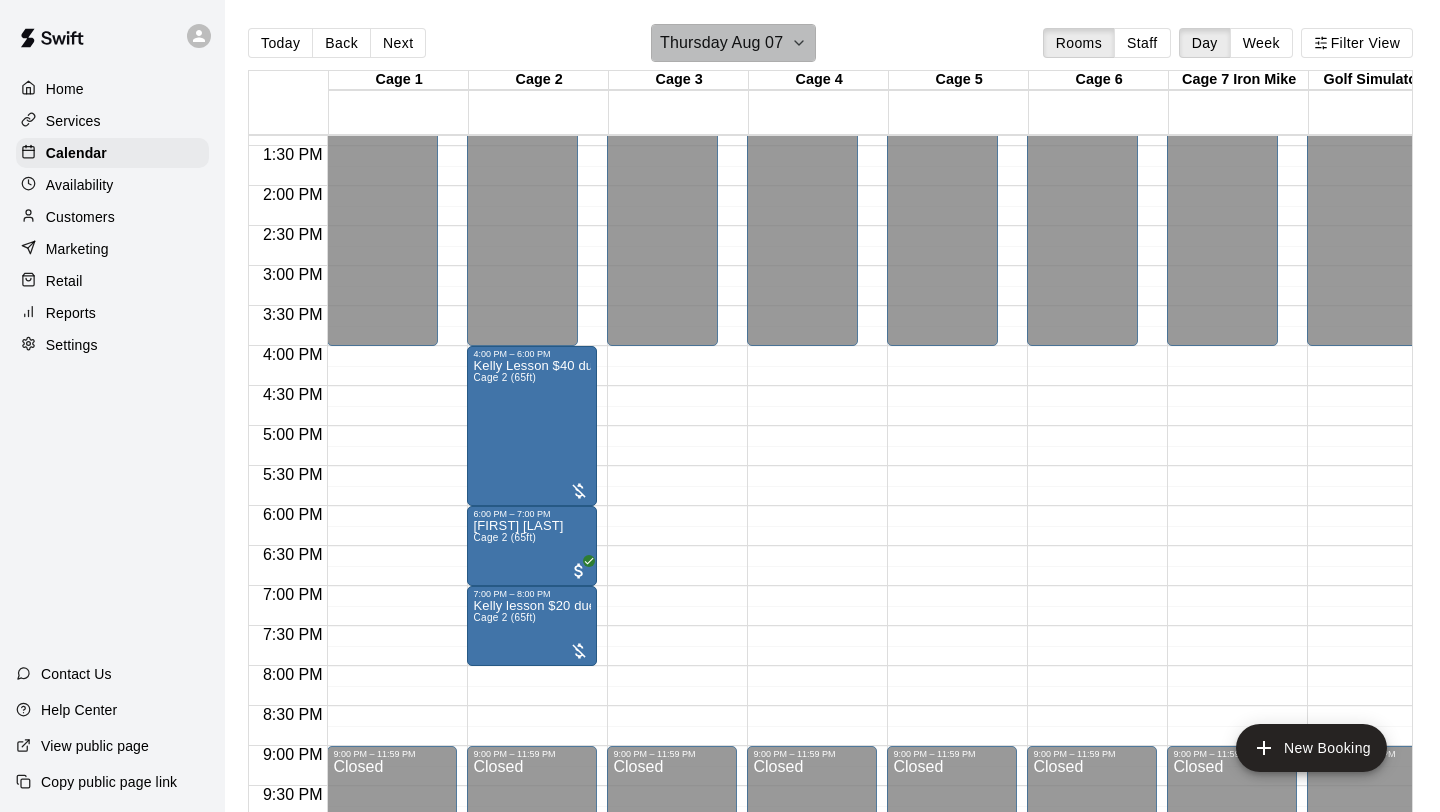 click 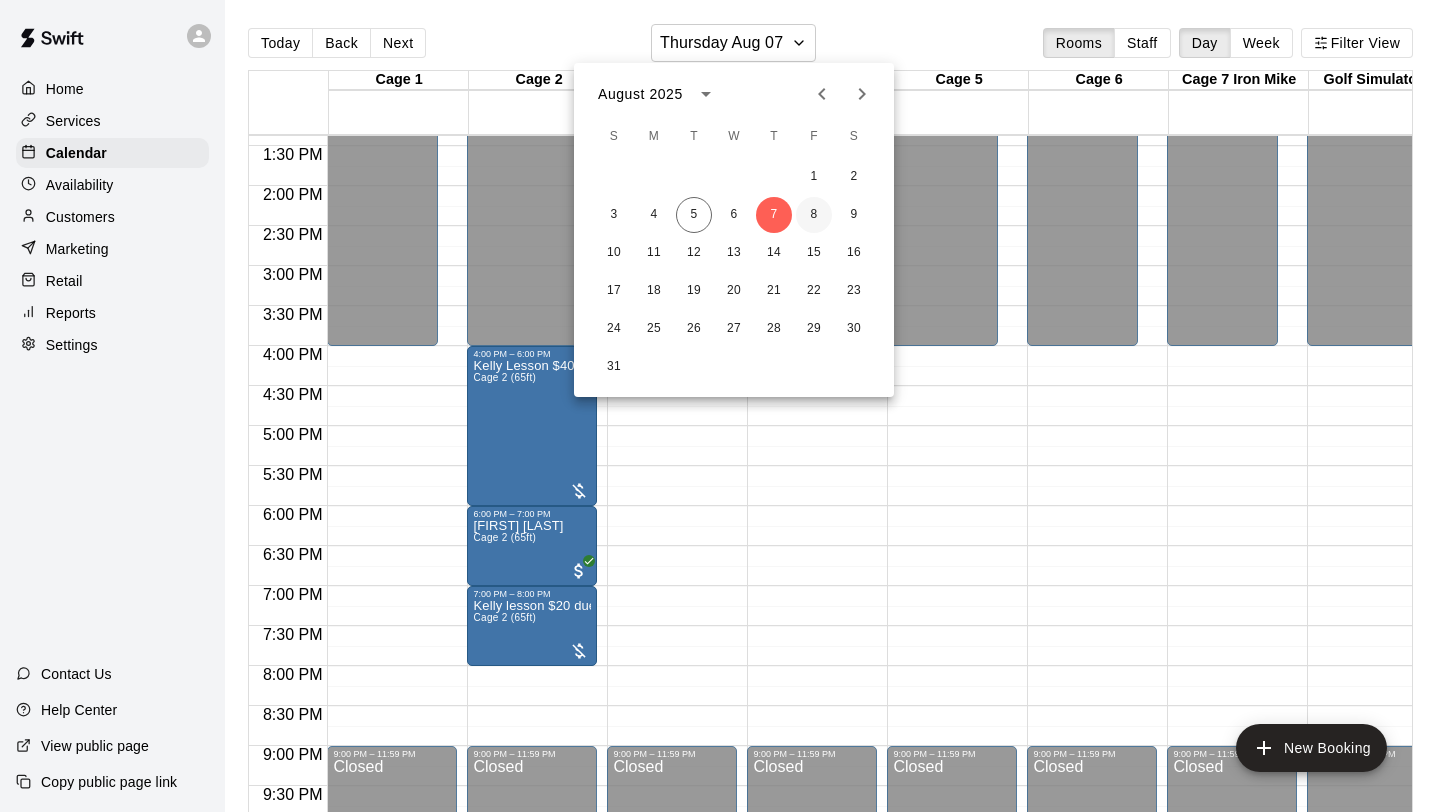 click on "8" at bounding box center (814, 215) 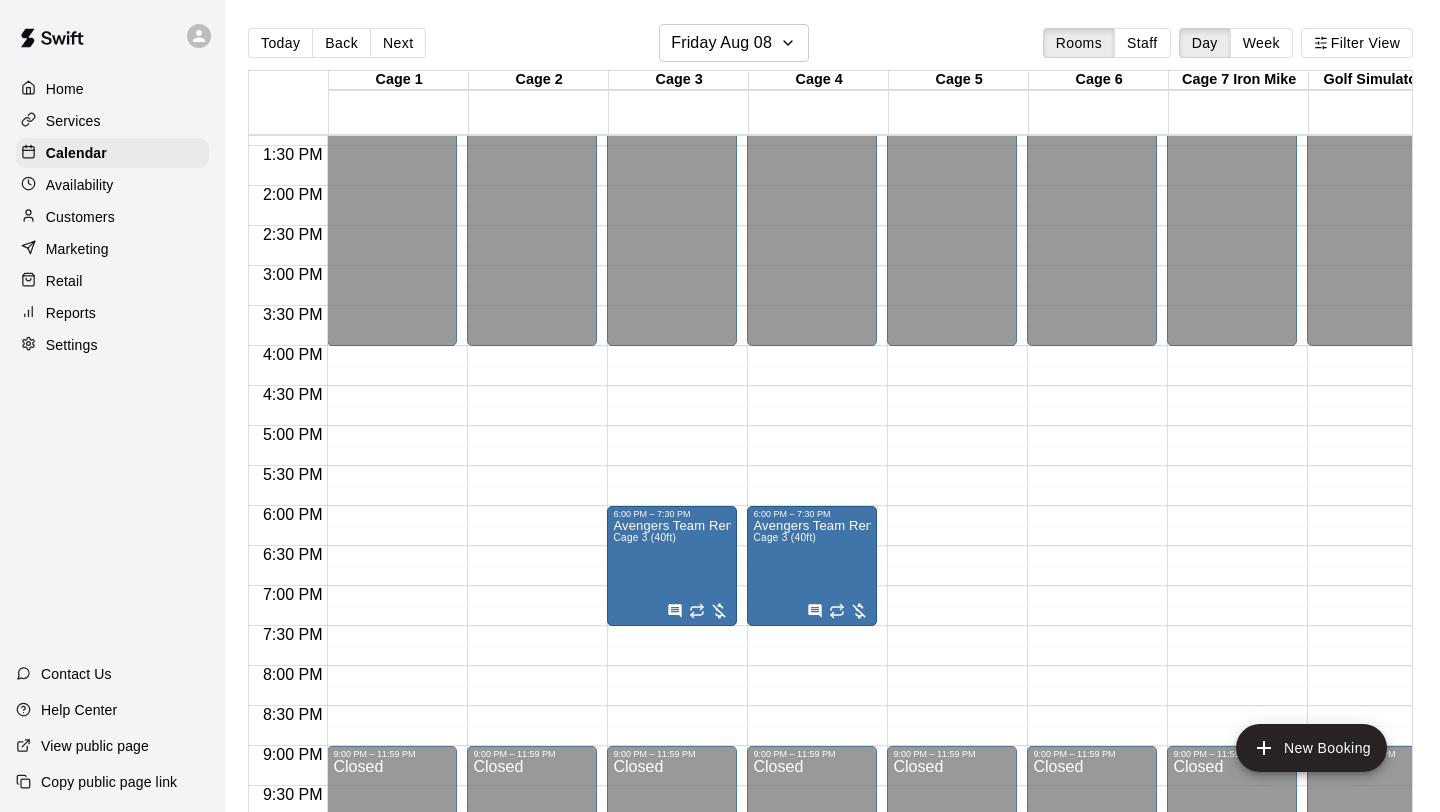 click on "12:00 AM – 4:00 PM Closed 9:00 PM – 11:59 PM Closed" at bounding box center [532, 26] 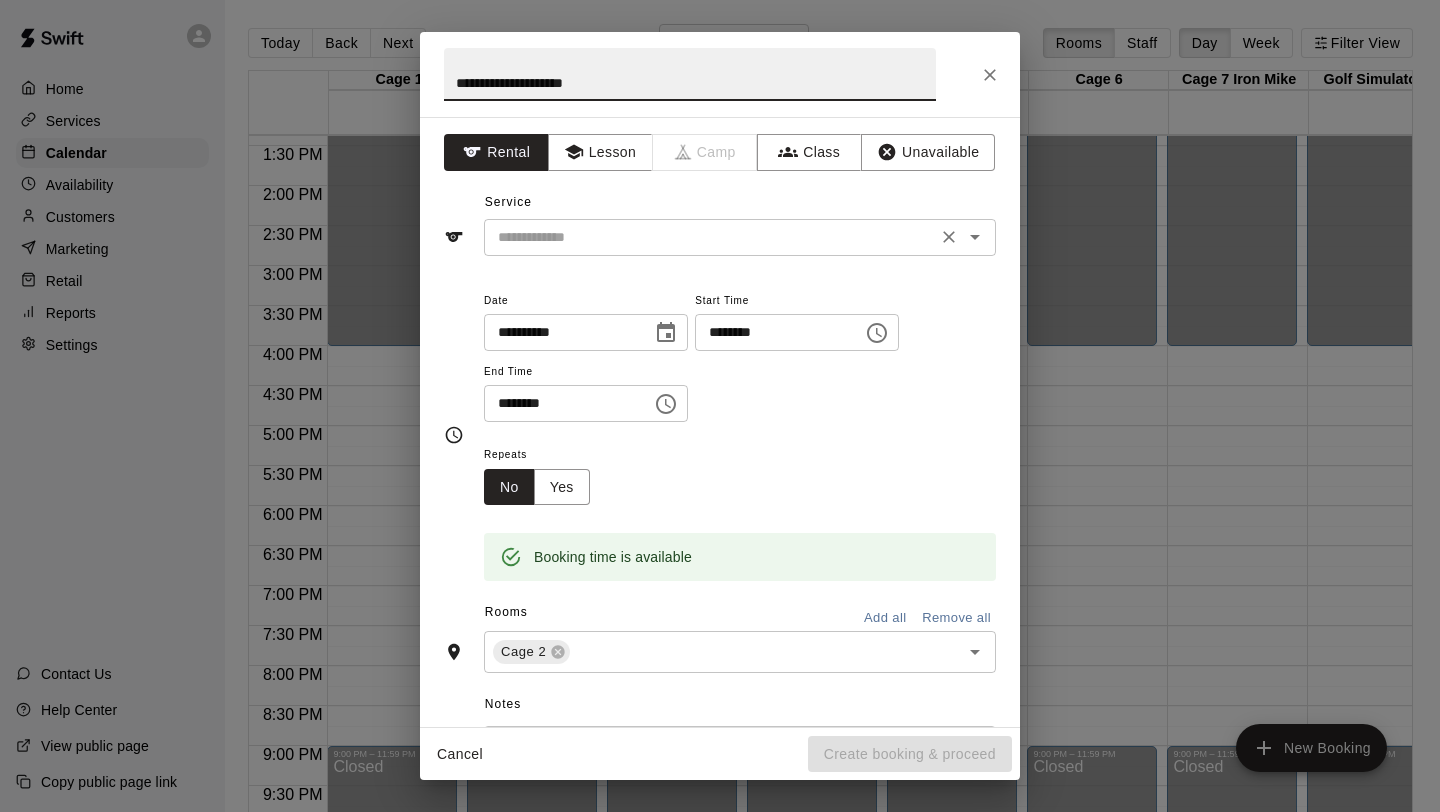 type on "**********" 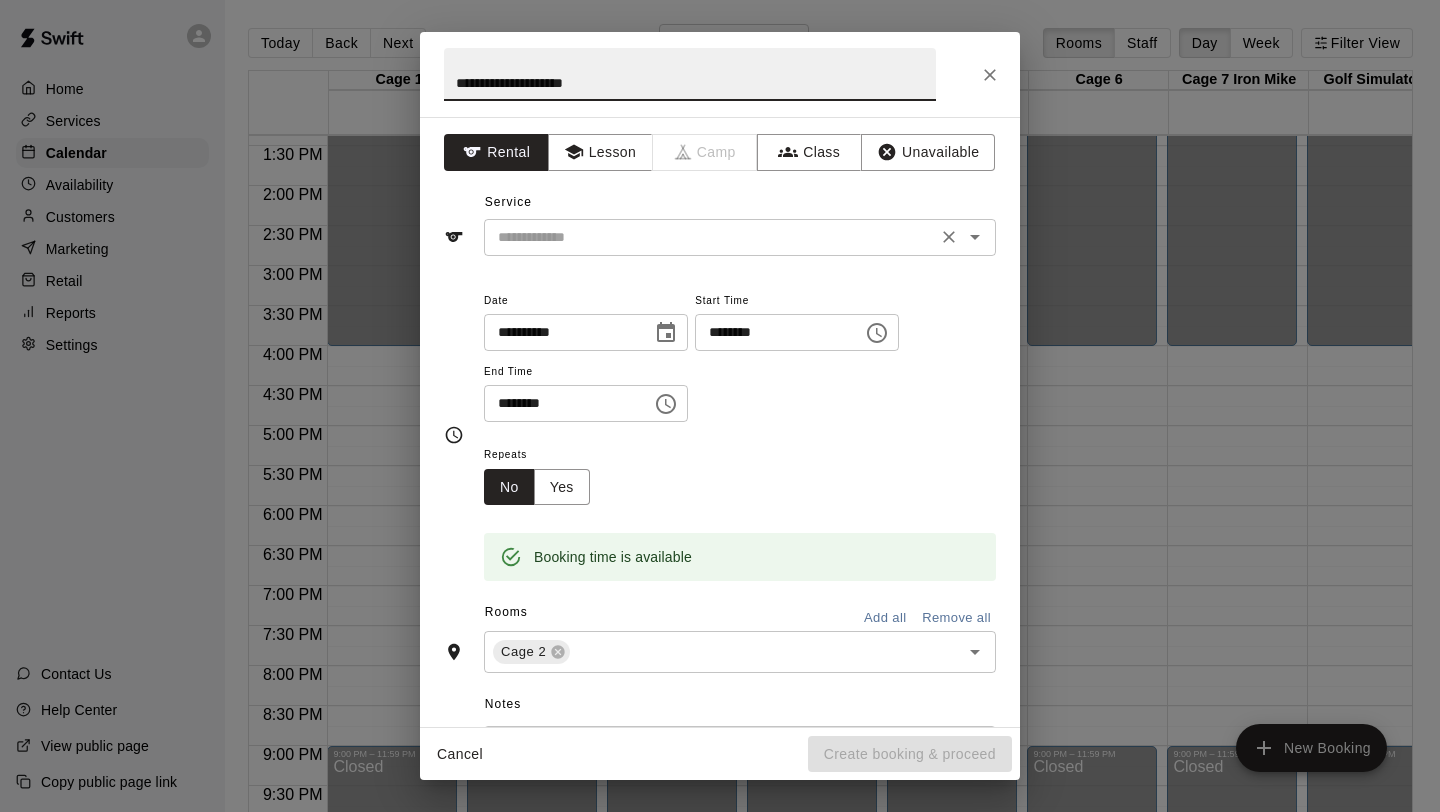 click at bounding box center [710, 237] 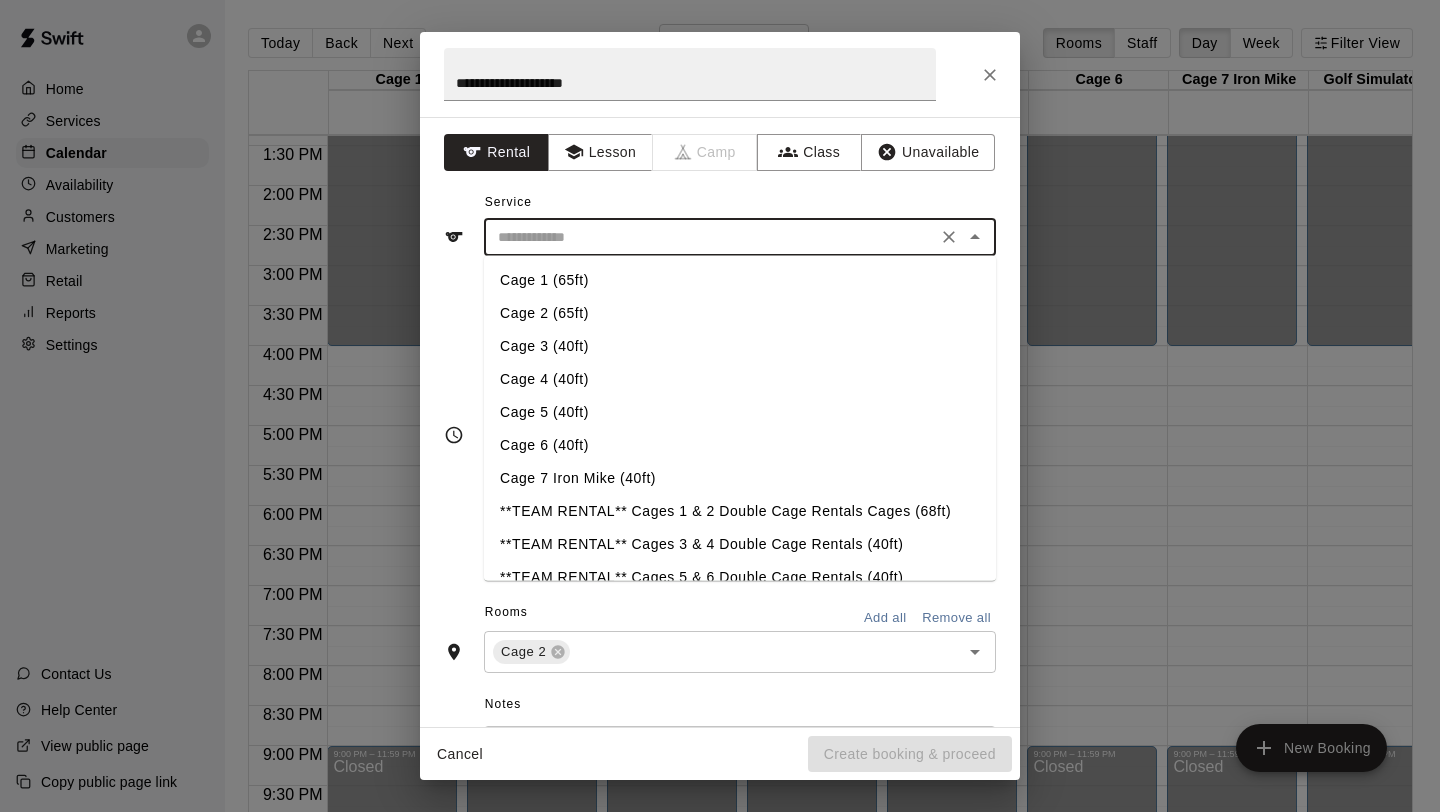 click on "Cage 2 (65ft)" at bounding box center [740, 313] 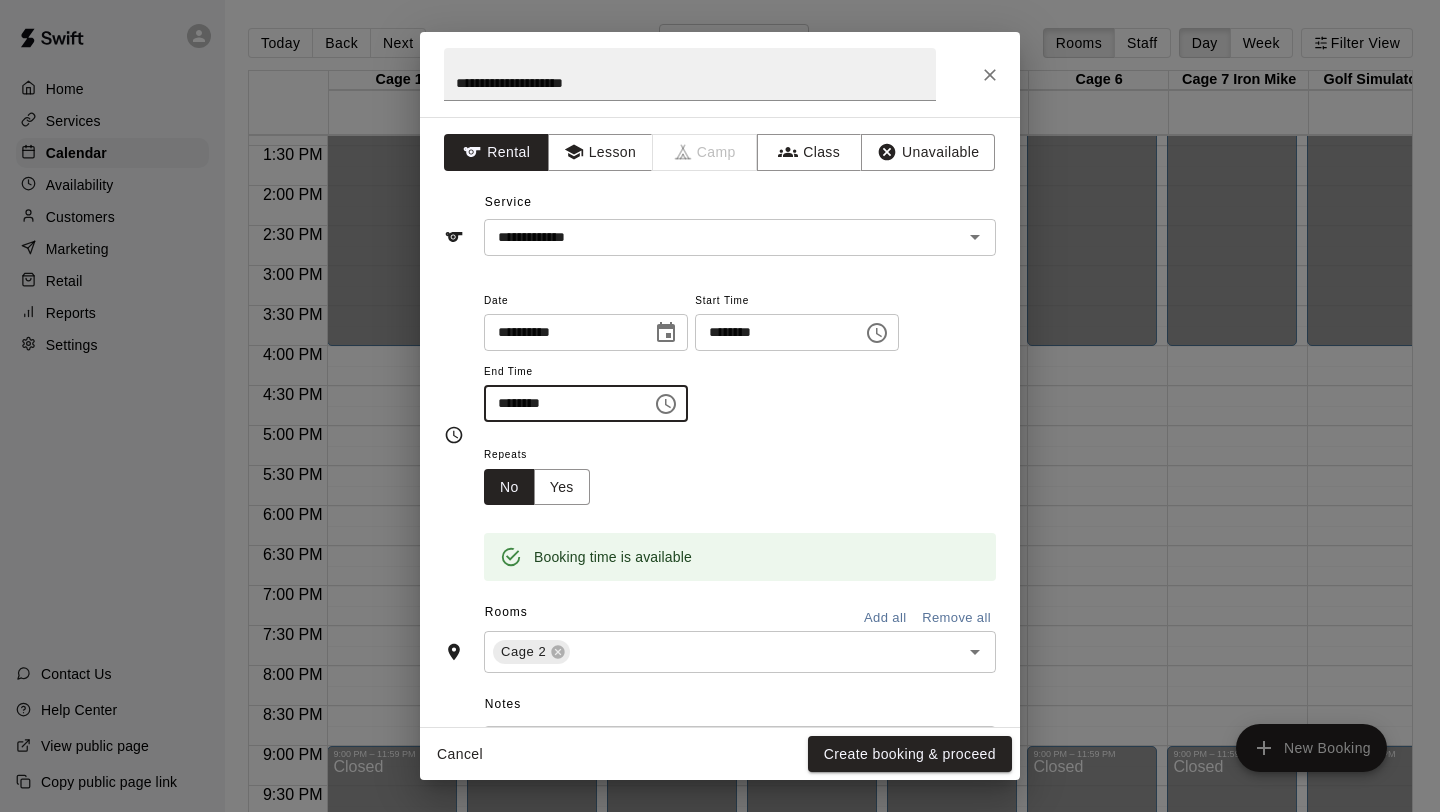 click on "********" at bounding box center [561, 403] 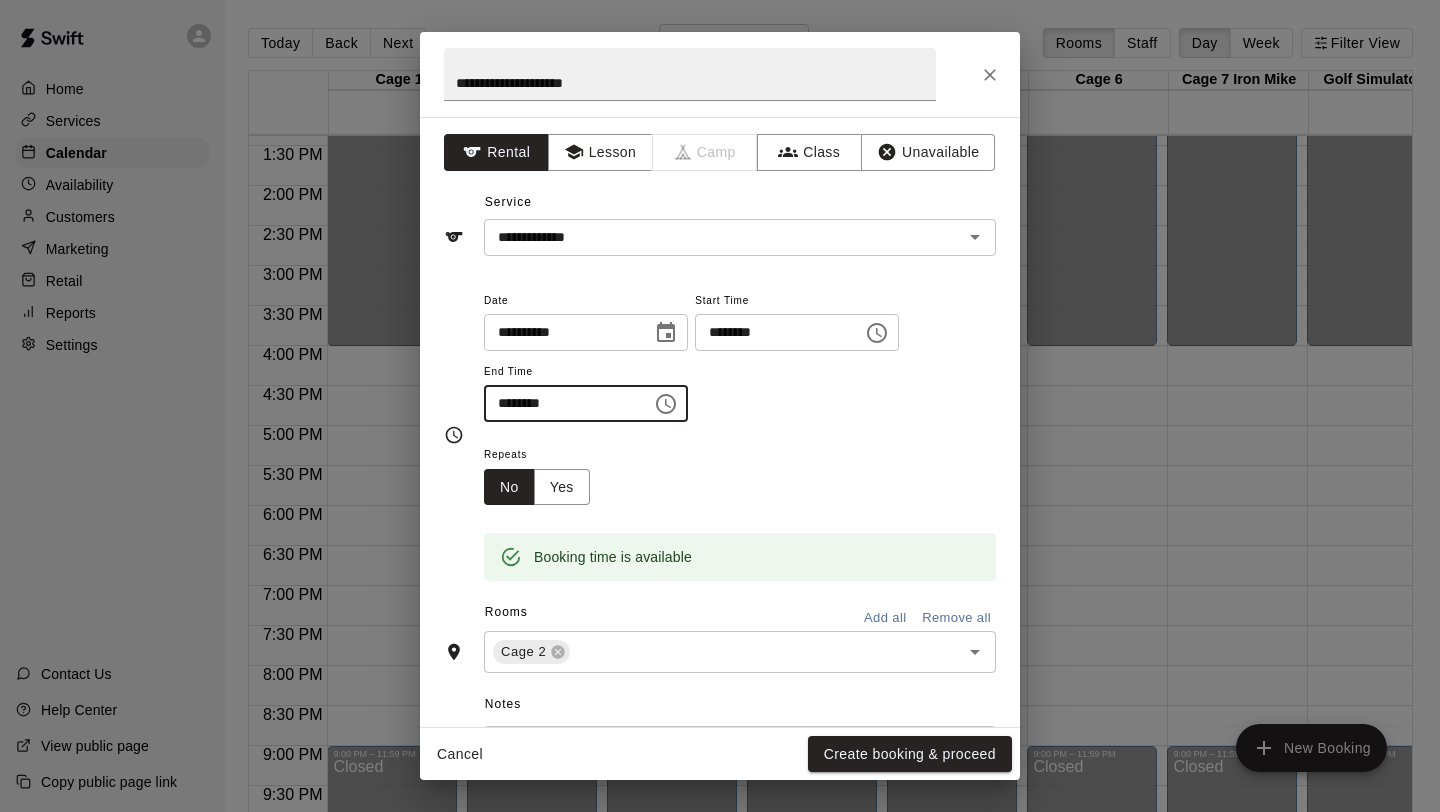 type on "********" 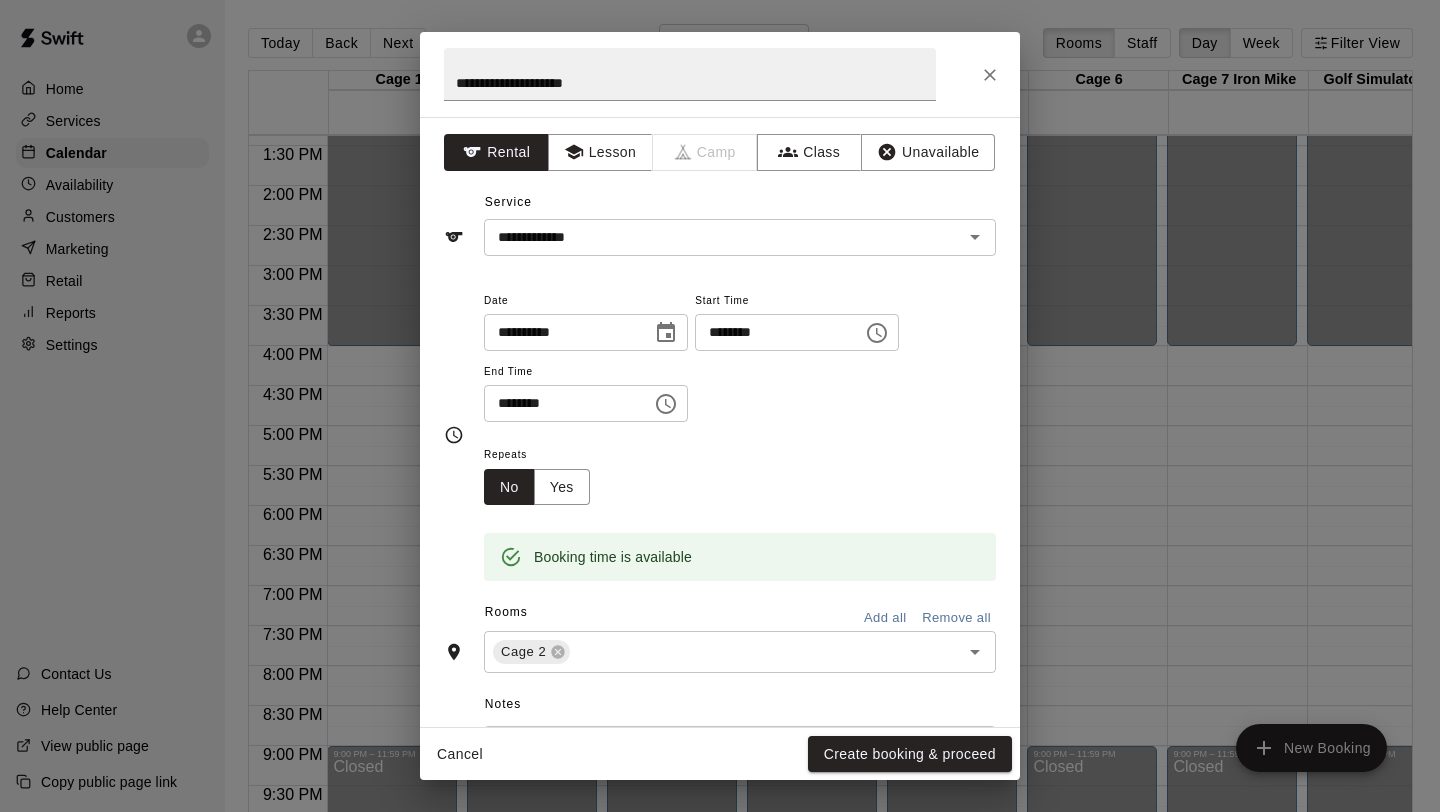click on "Repeats No Yes" at bounding box center (740, 473) 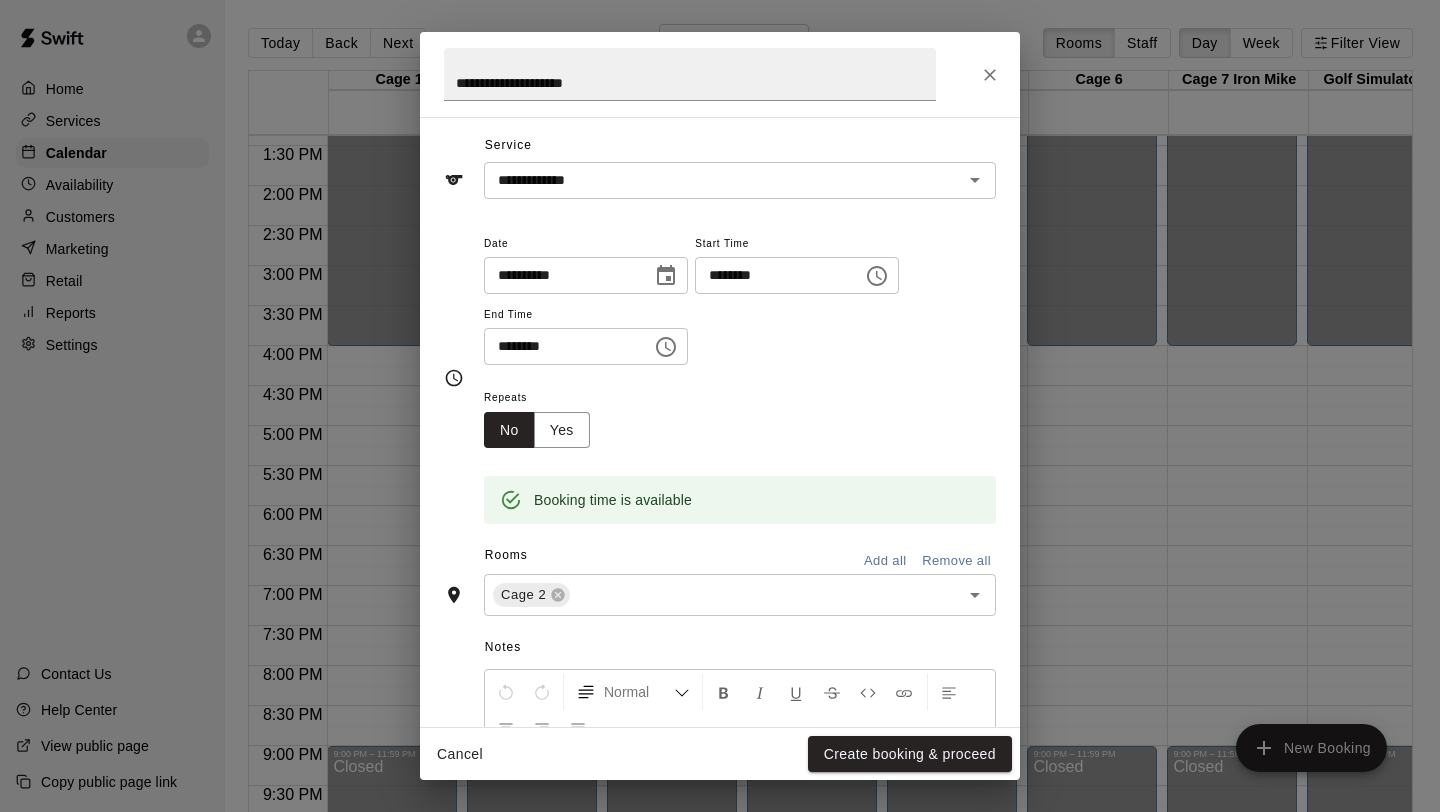 scroll, scrollTop: 192, scrollLeft: 0, axis: vertical 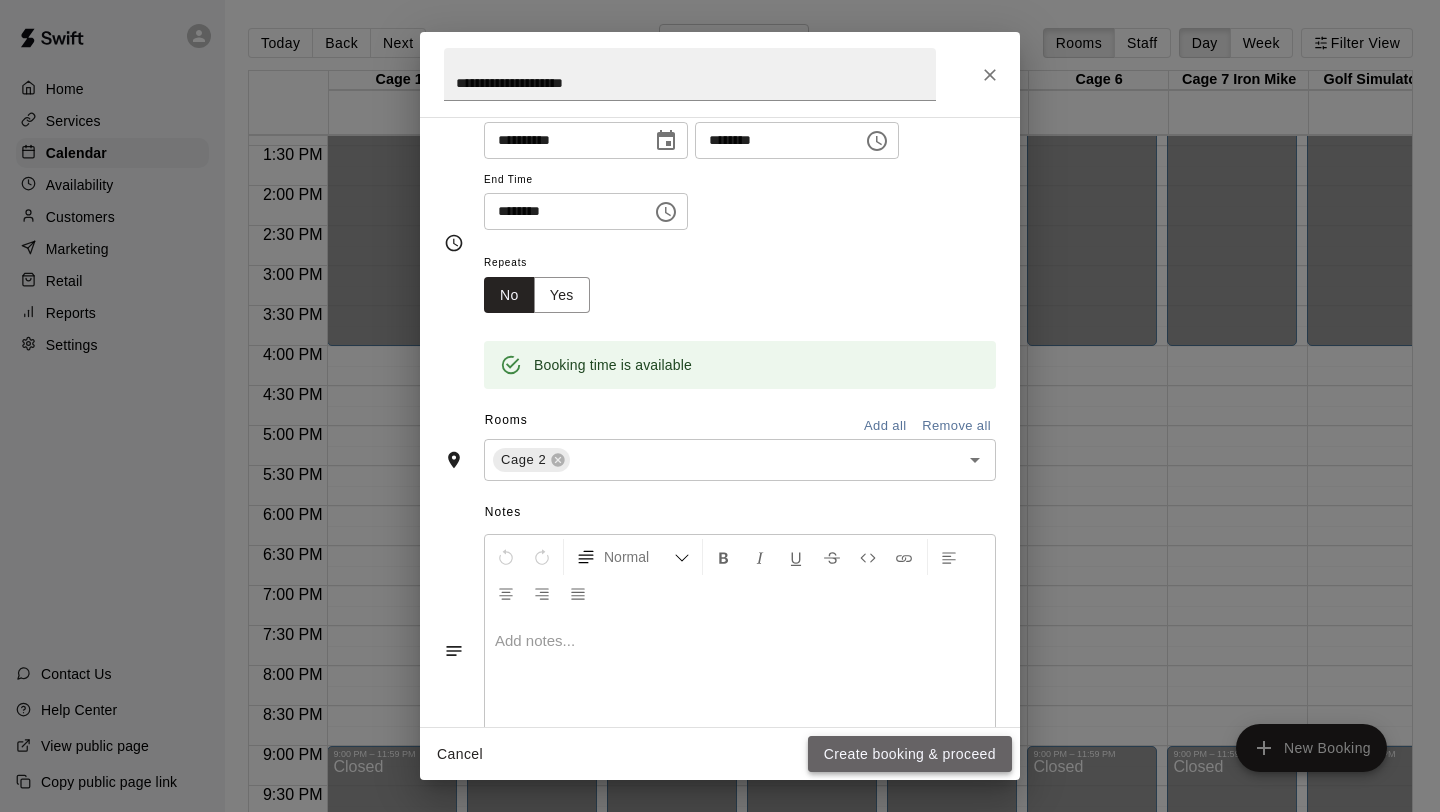 click on "Create booking & proceed" at bounding box center (910, 754) 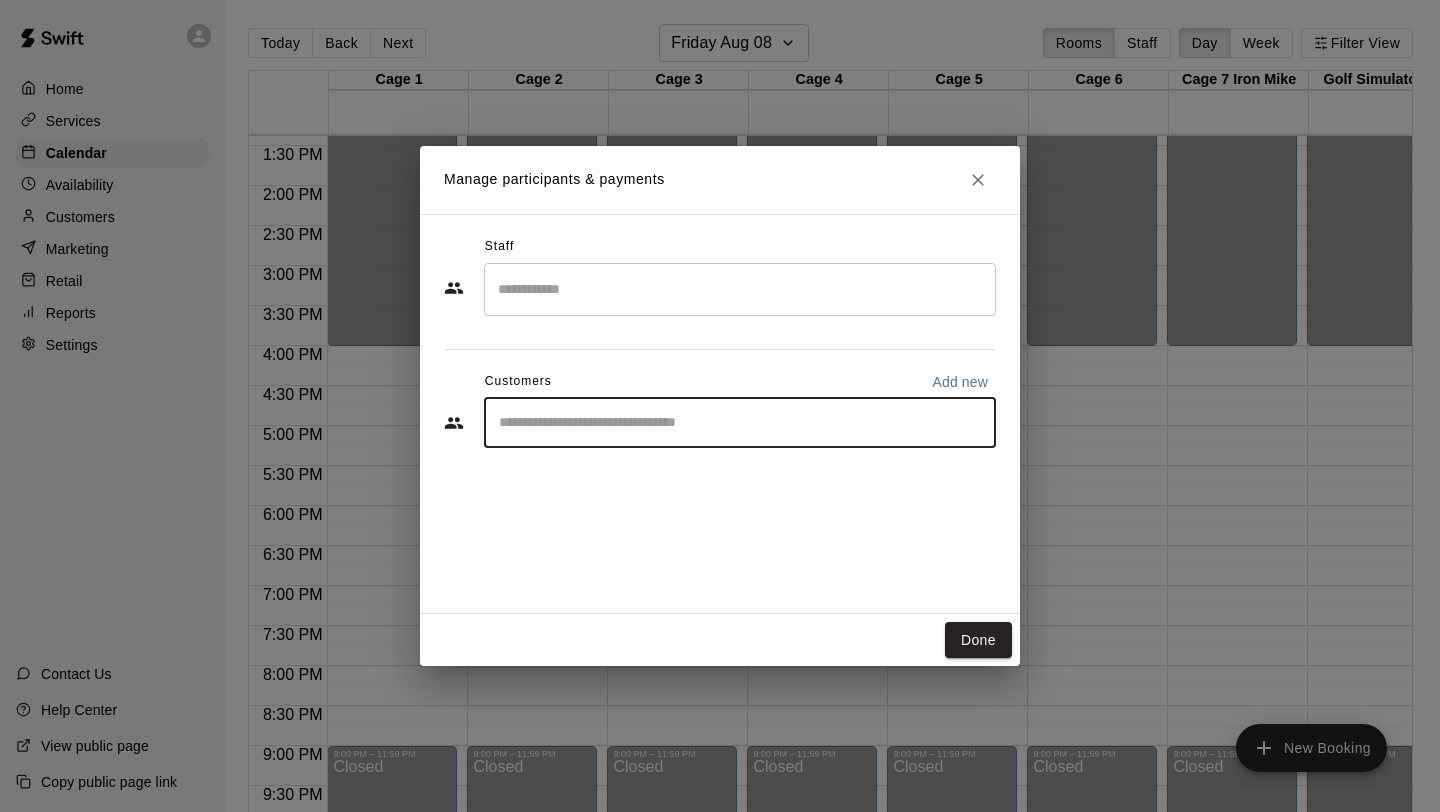 click at bounding box center [740, 423] 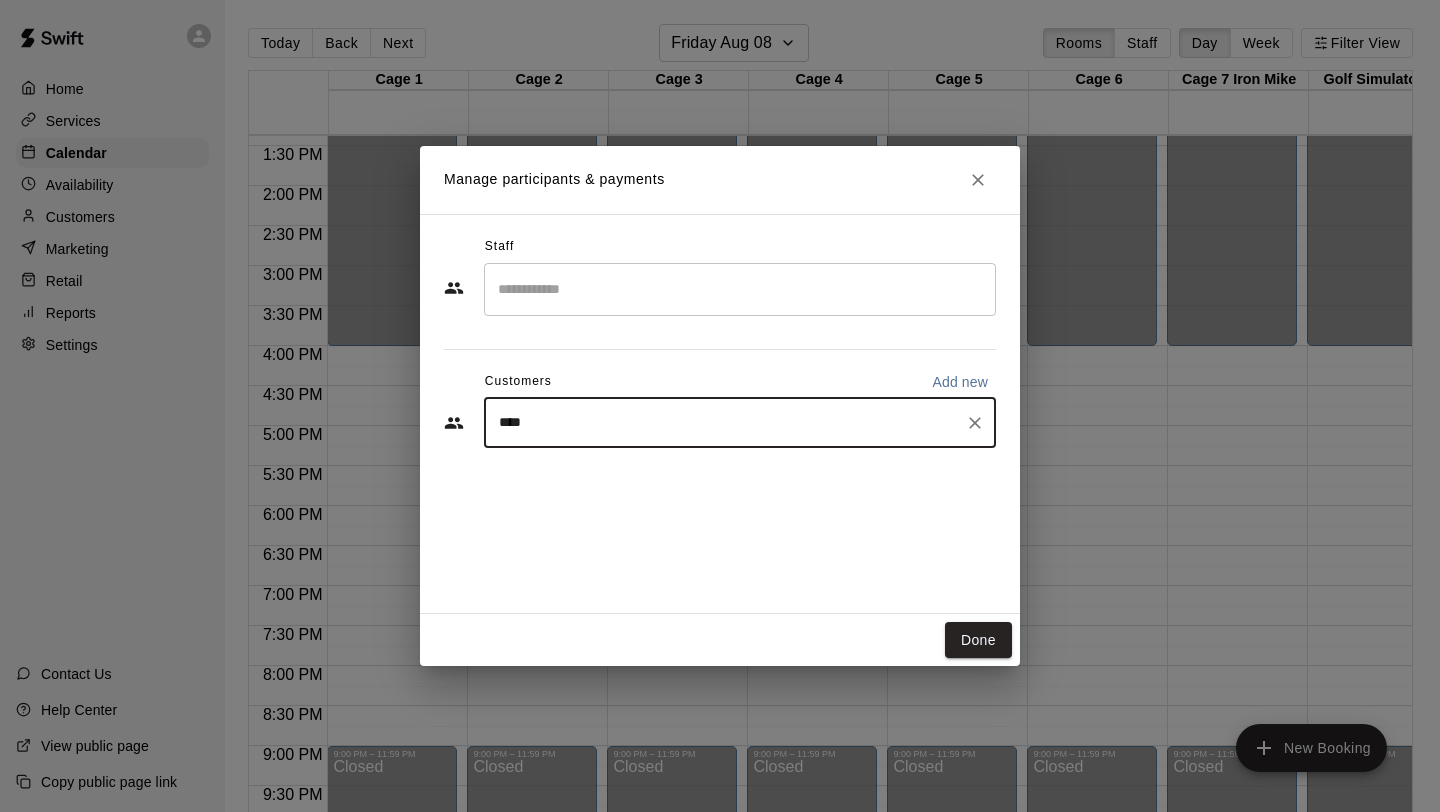 type on "*****" 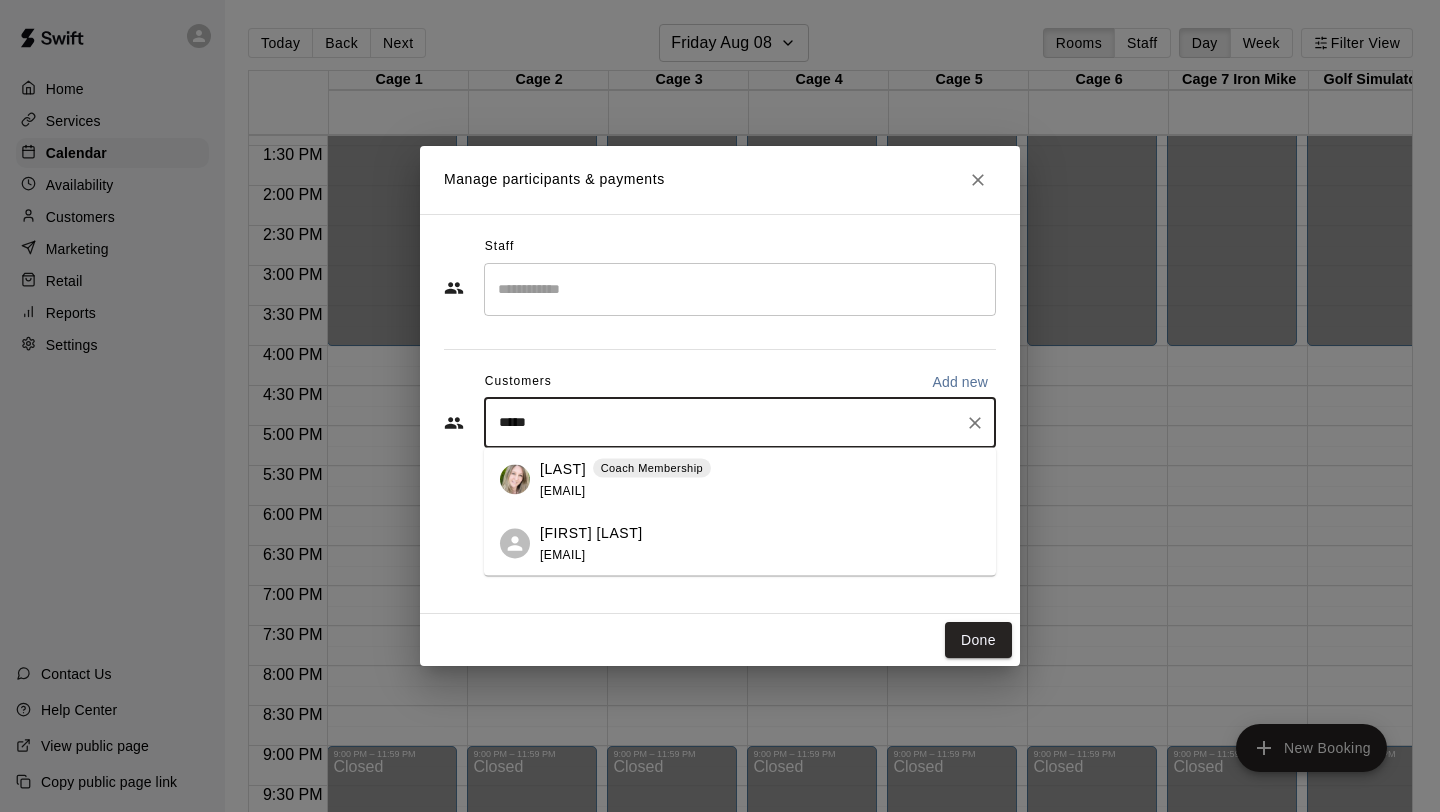 click on "[LAST]" at bounding box center (563, 468) 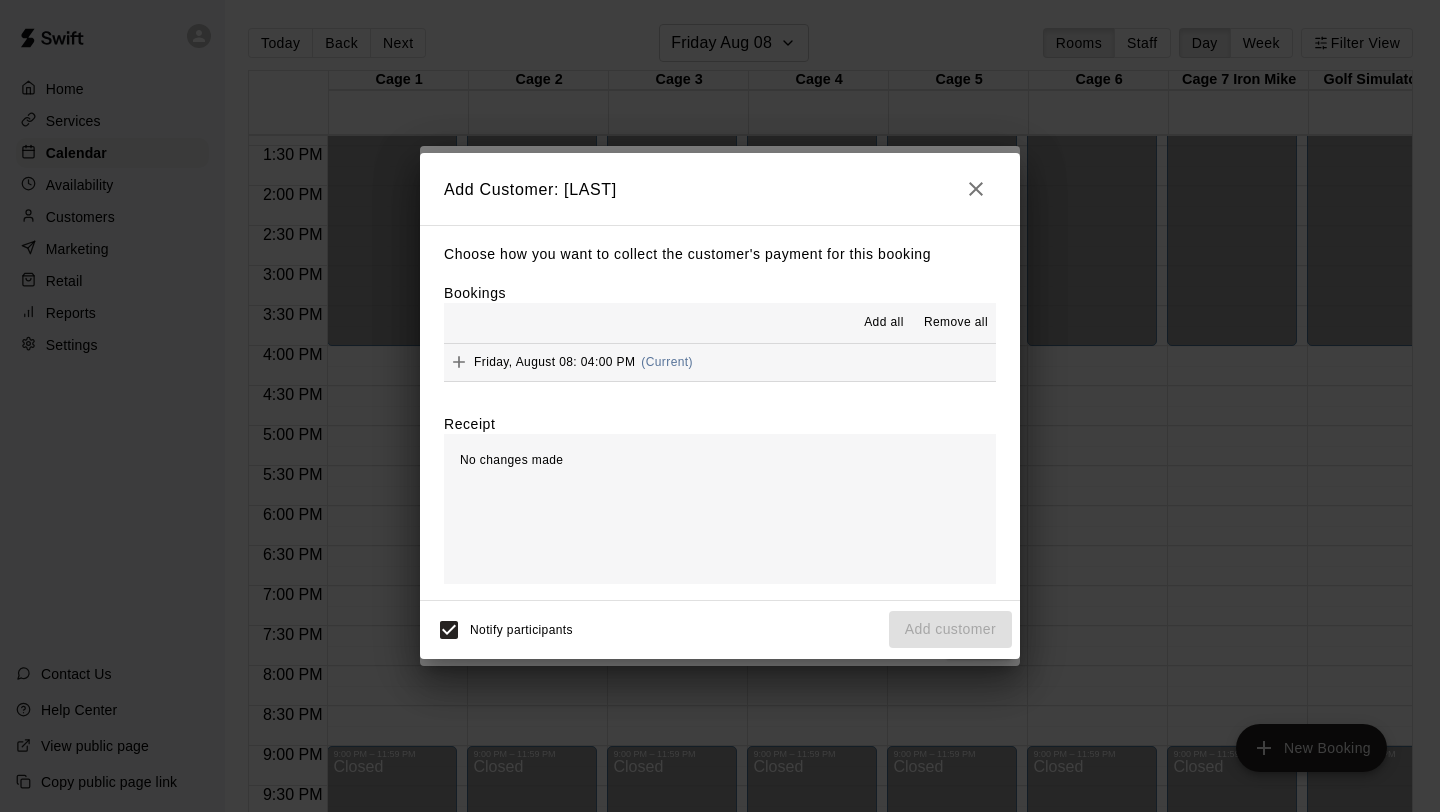 click on "Add all" at bounding box center [884, 323] 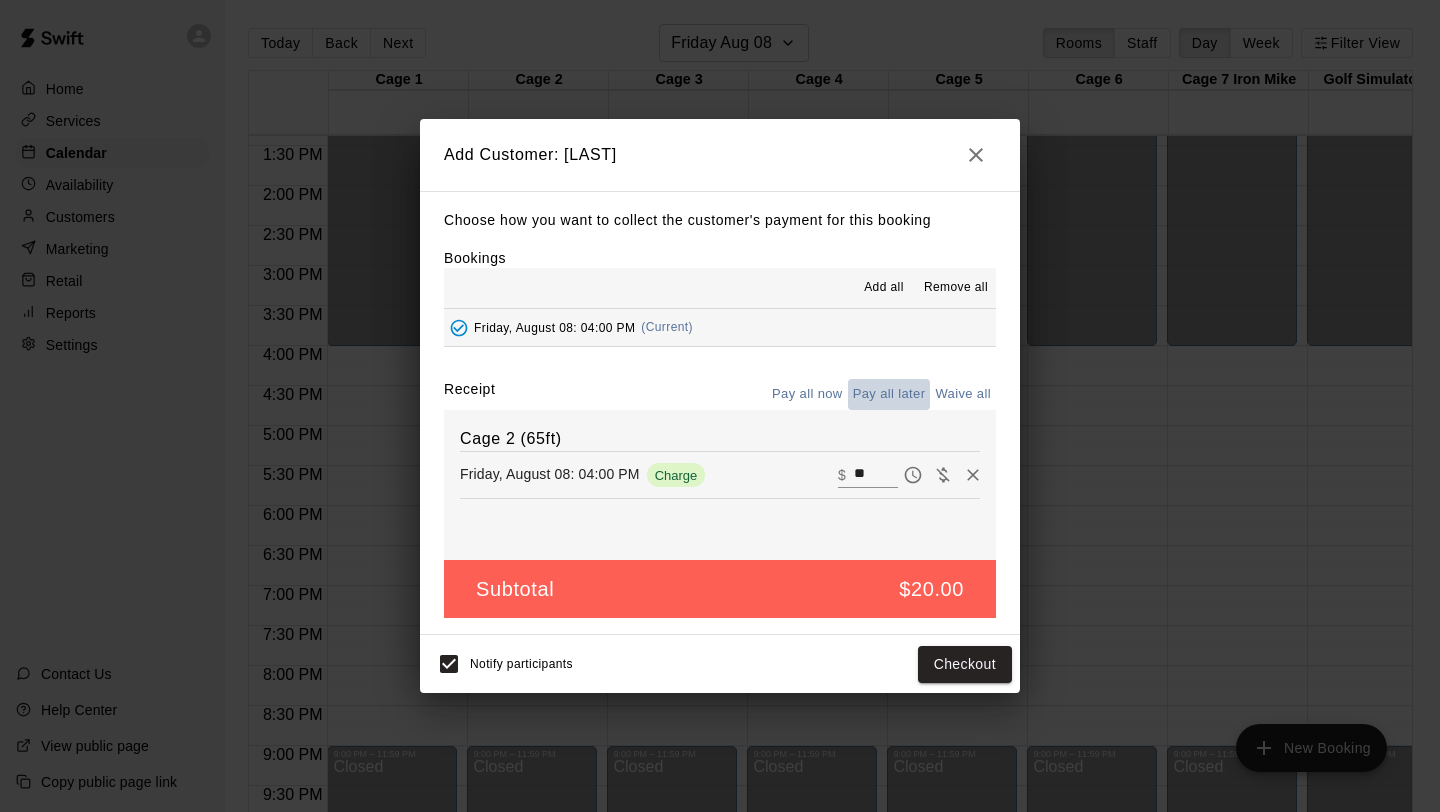 click on "Pay all later" at bounding box center [889, 394] 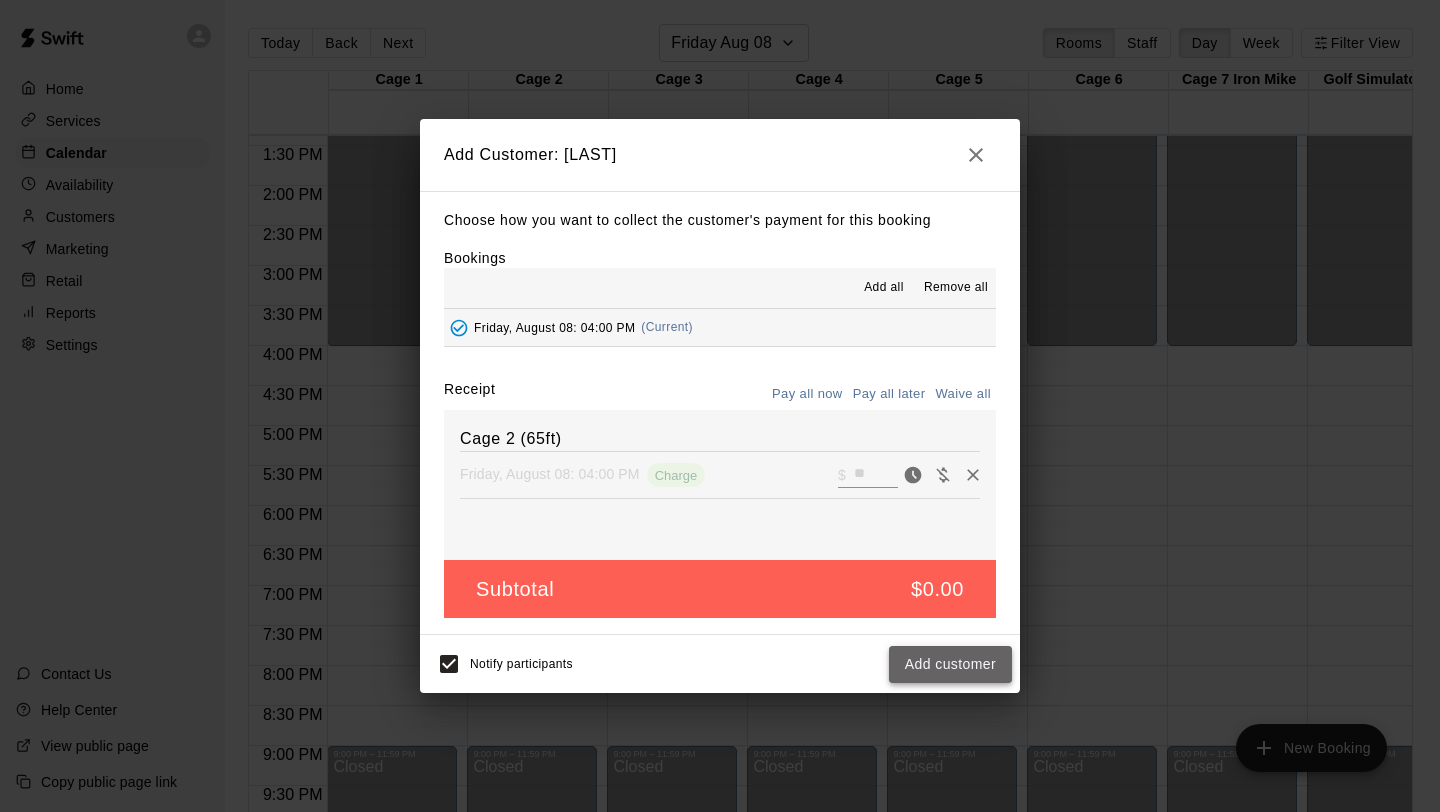 click on "Add customer" at bounding box center (950, 664) 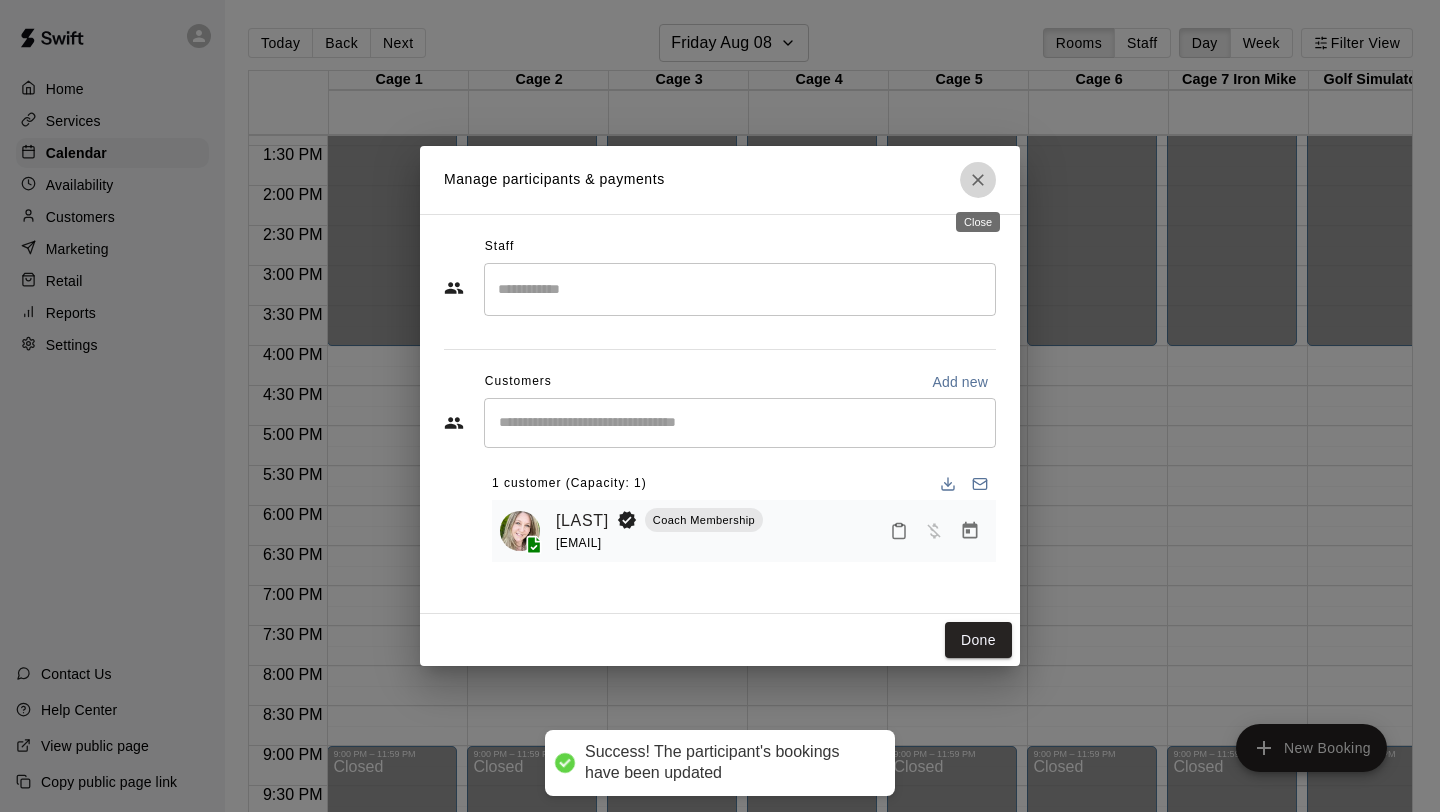 click 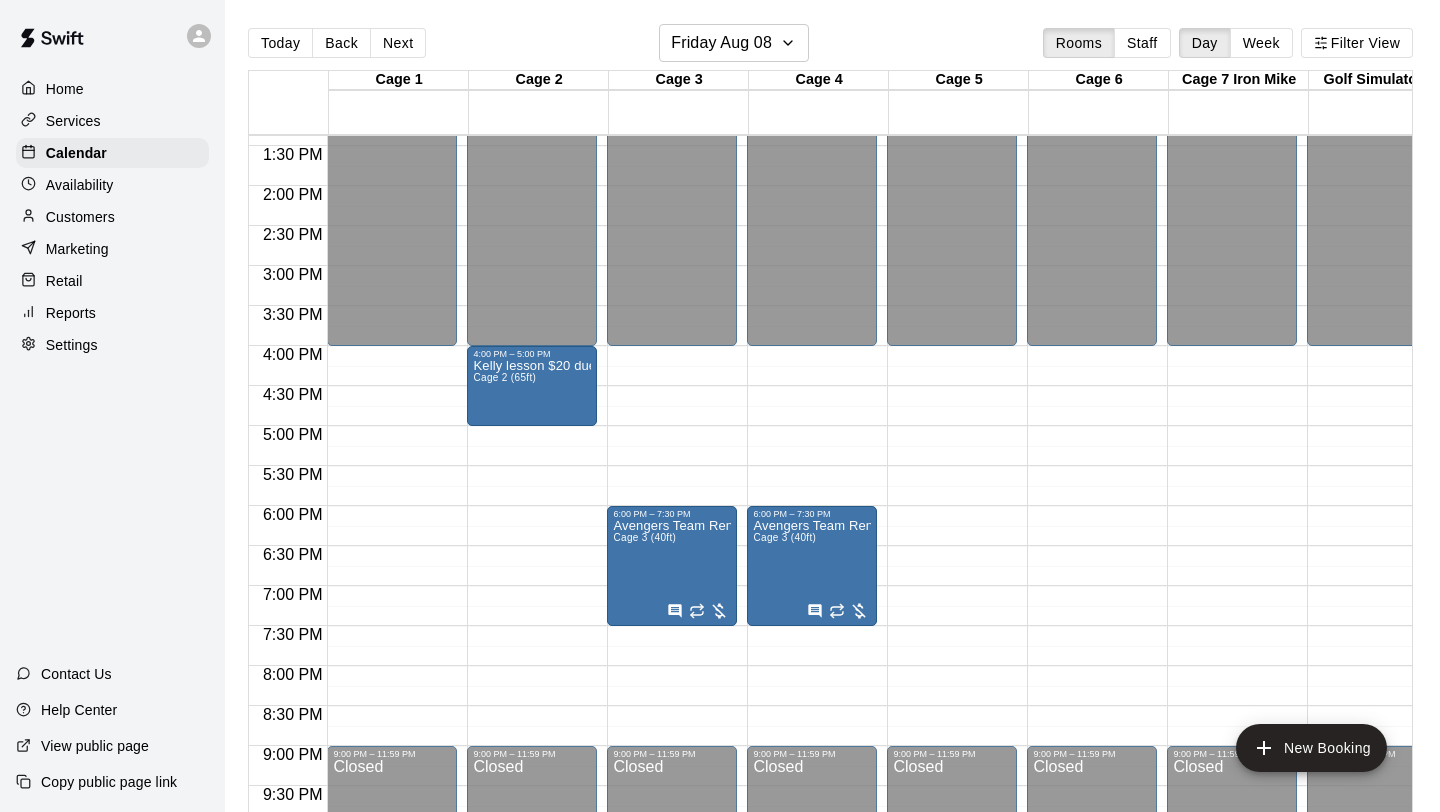 click on "12:00 AM – 4:00 PM Closed 4:00 PM – 5:00 PM Kelly lesson $20 due Cage 2 (65ft) 9:00 PM – 11:59 PM Closed" at bounding box center (532, 26) 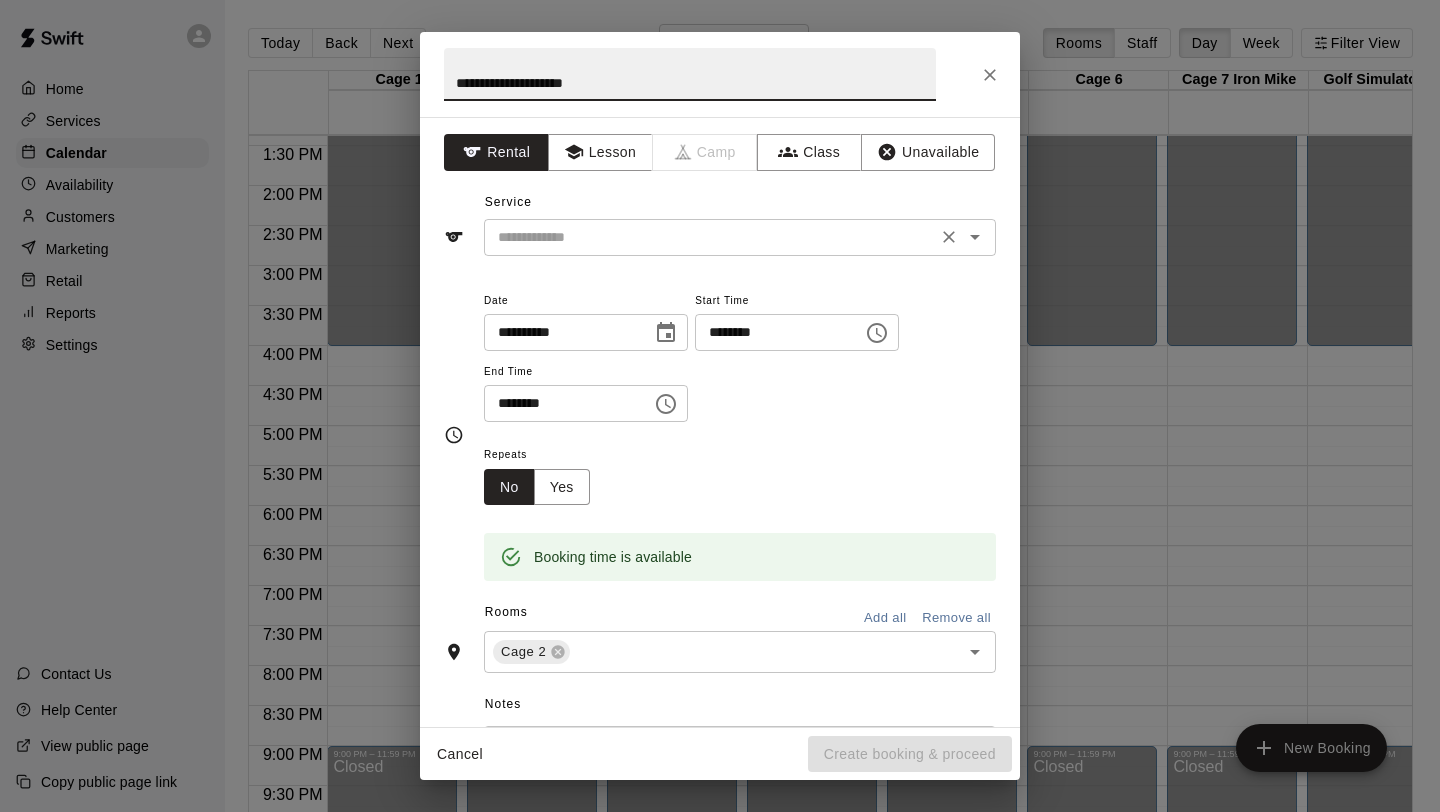 type on "**********" 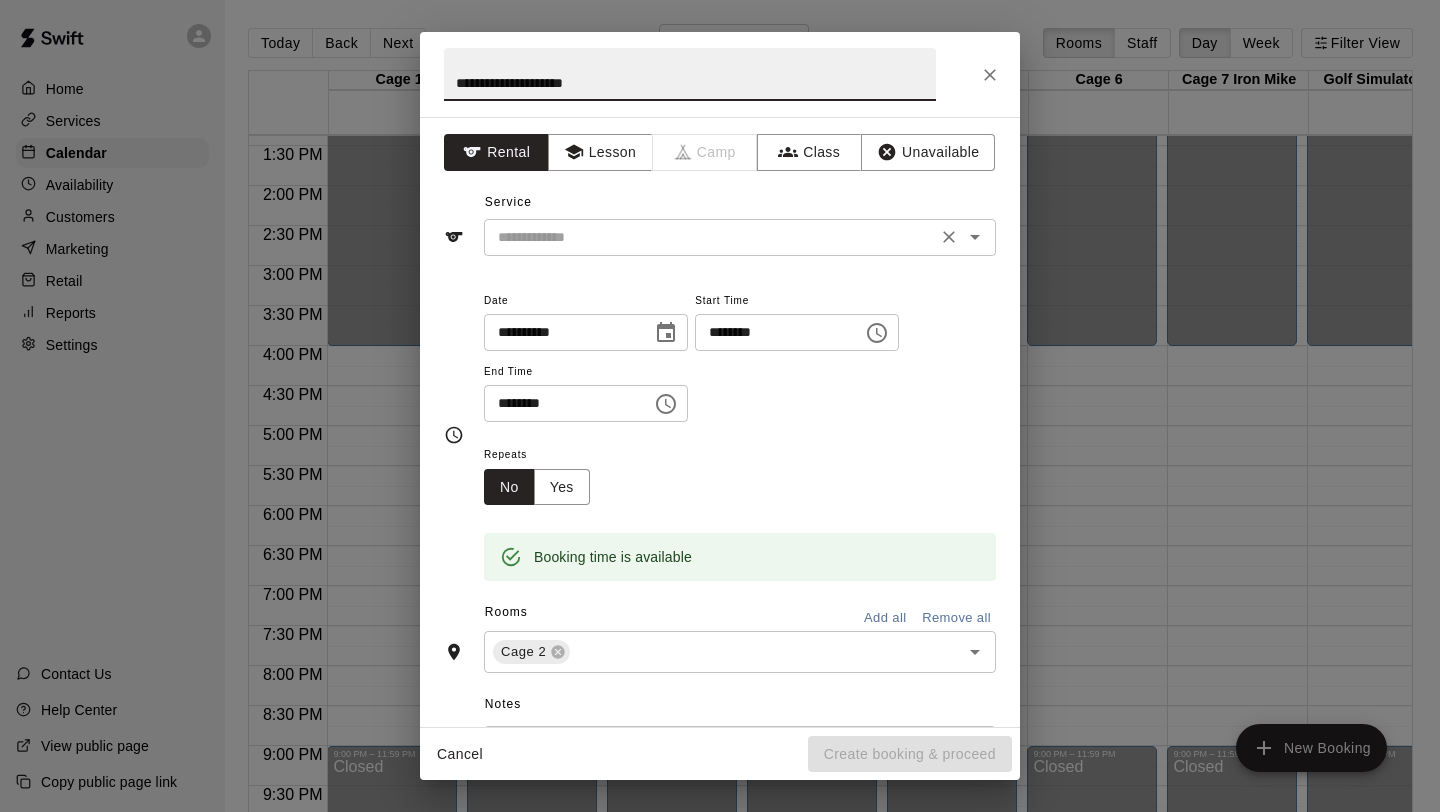 click at bounding box center (710, 237) 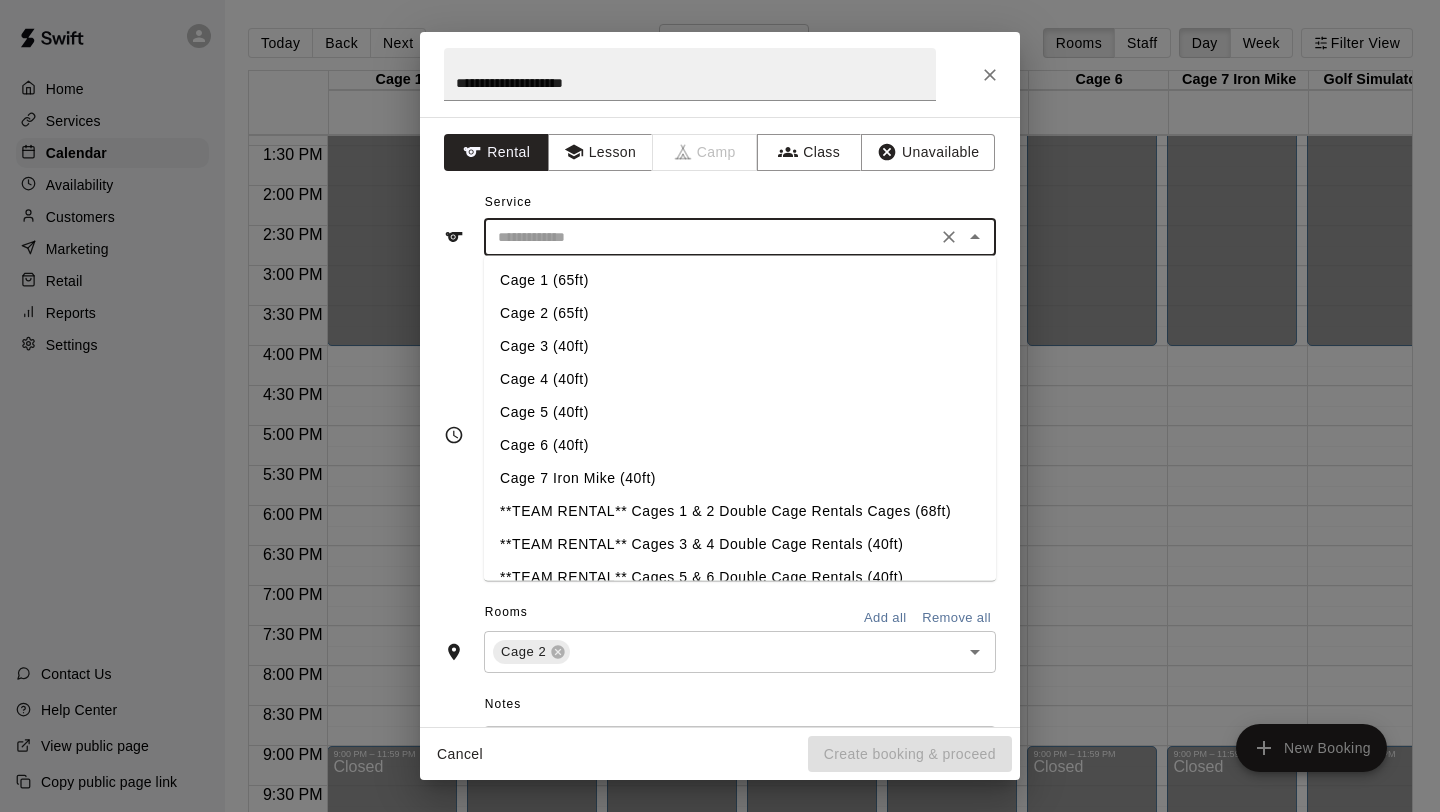 click on "Cage 2 (65ft)" at bounding box center [740, 313] 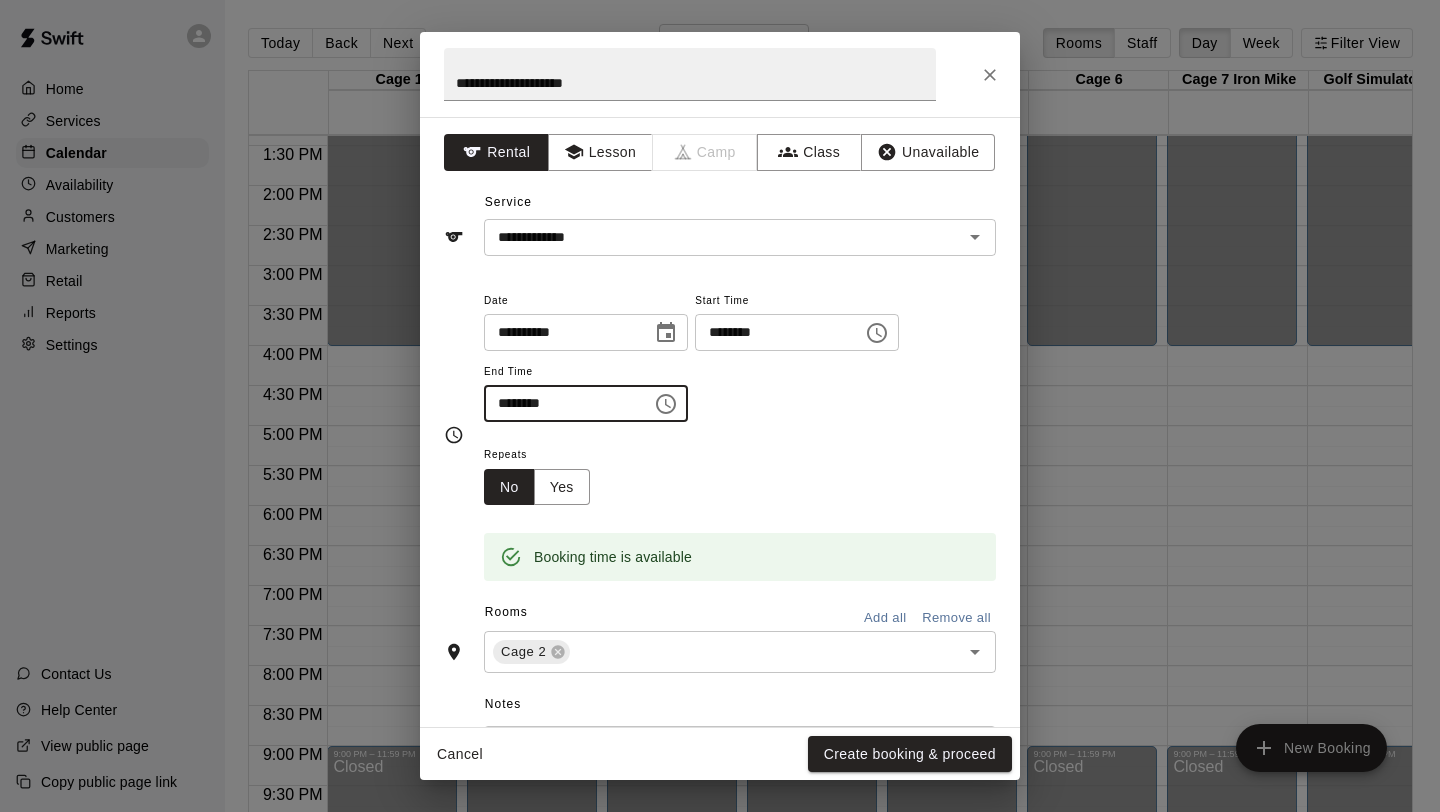 click on "********" at bounding box center [561, 403] 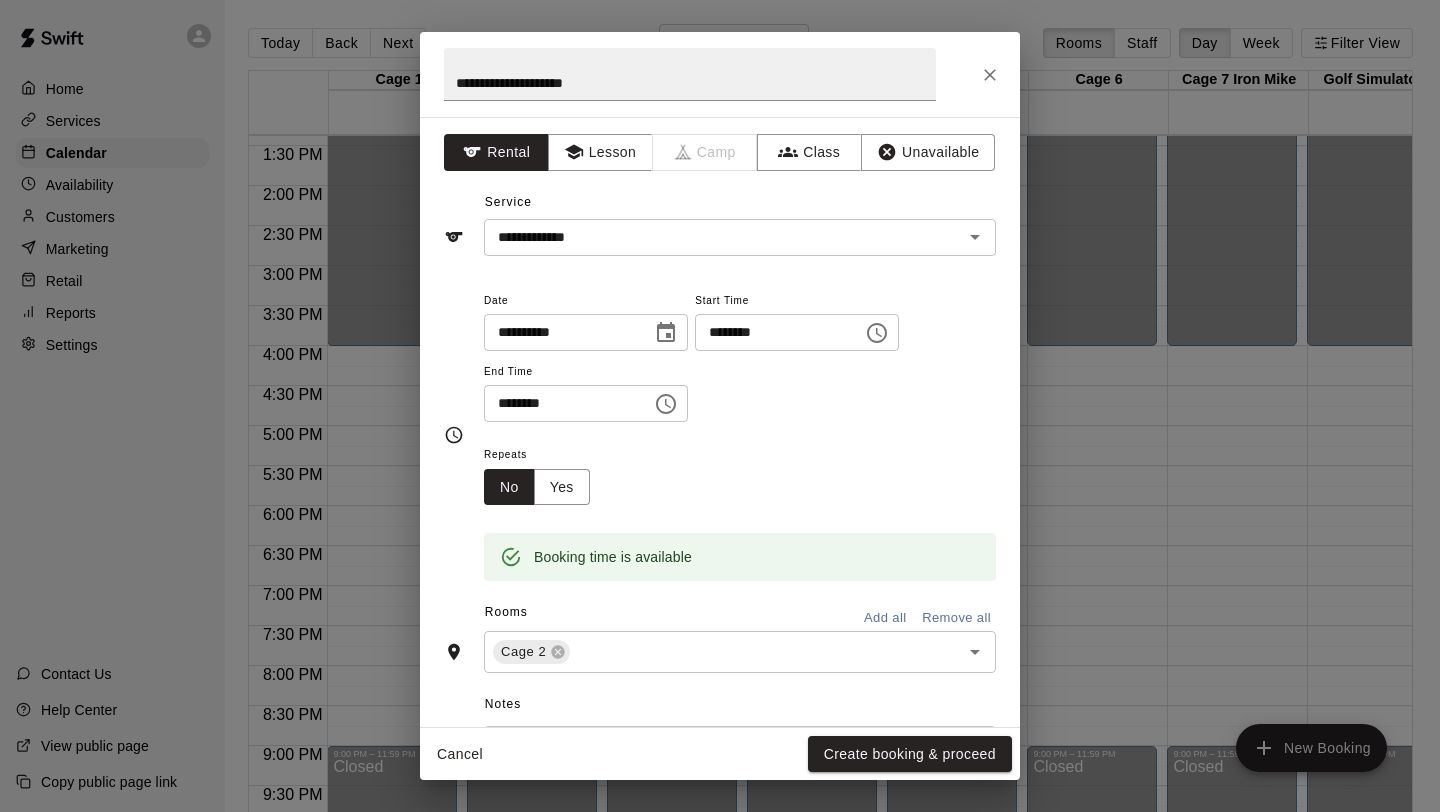 click on "Repeats No Yes" at bounding box center (740, 473) 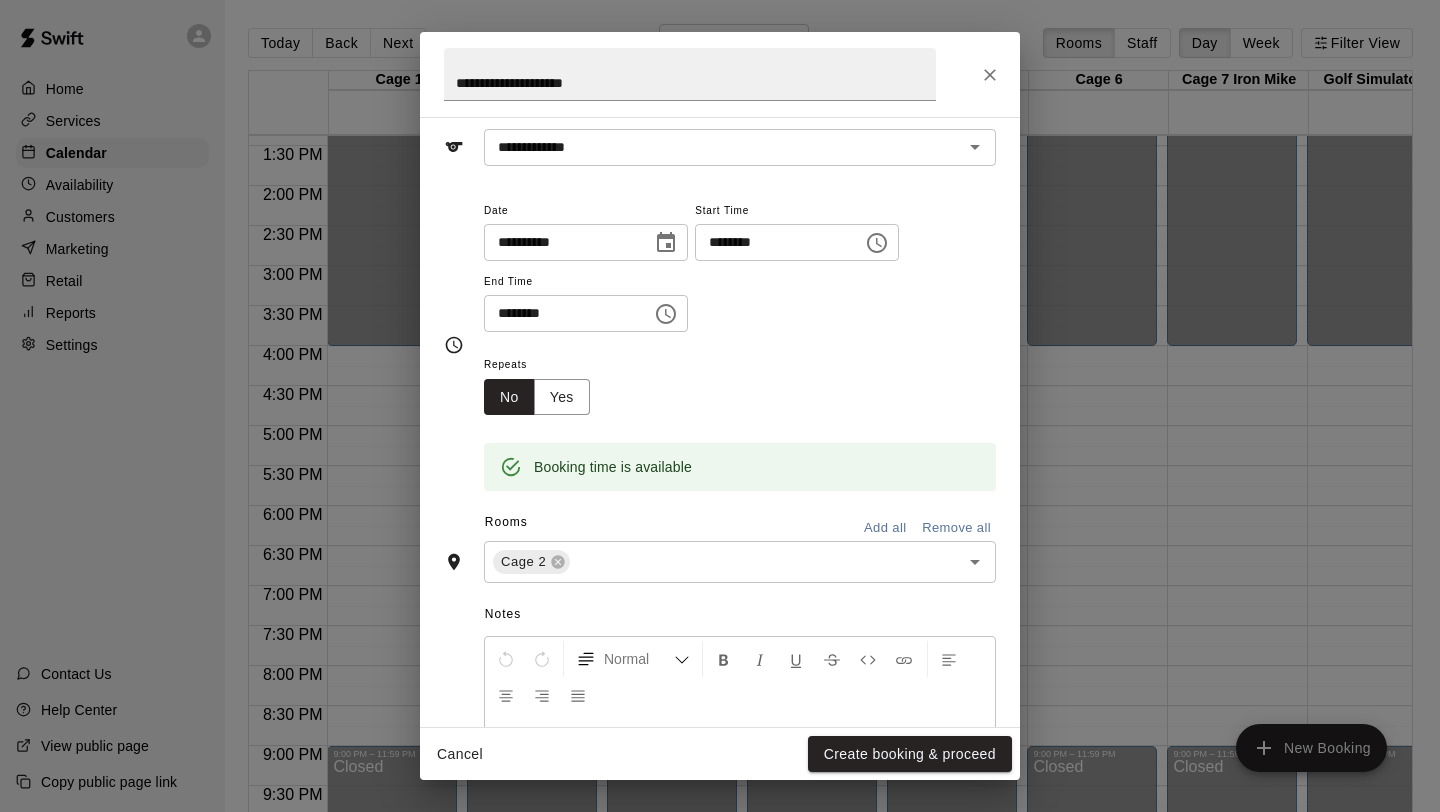 scroll, scrollTop: 227, scrollLeft: 0, axis: vertical 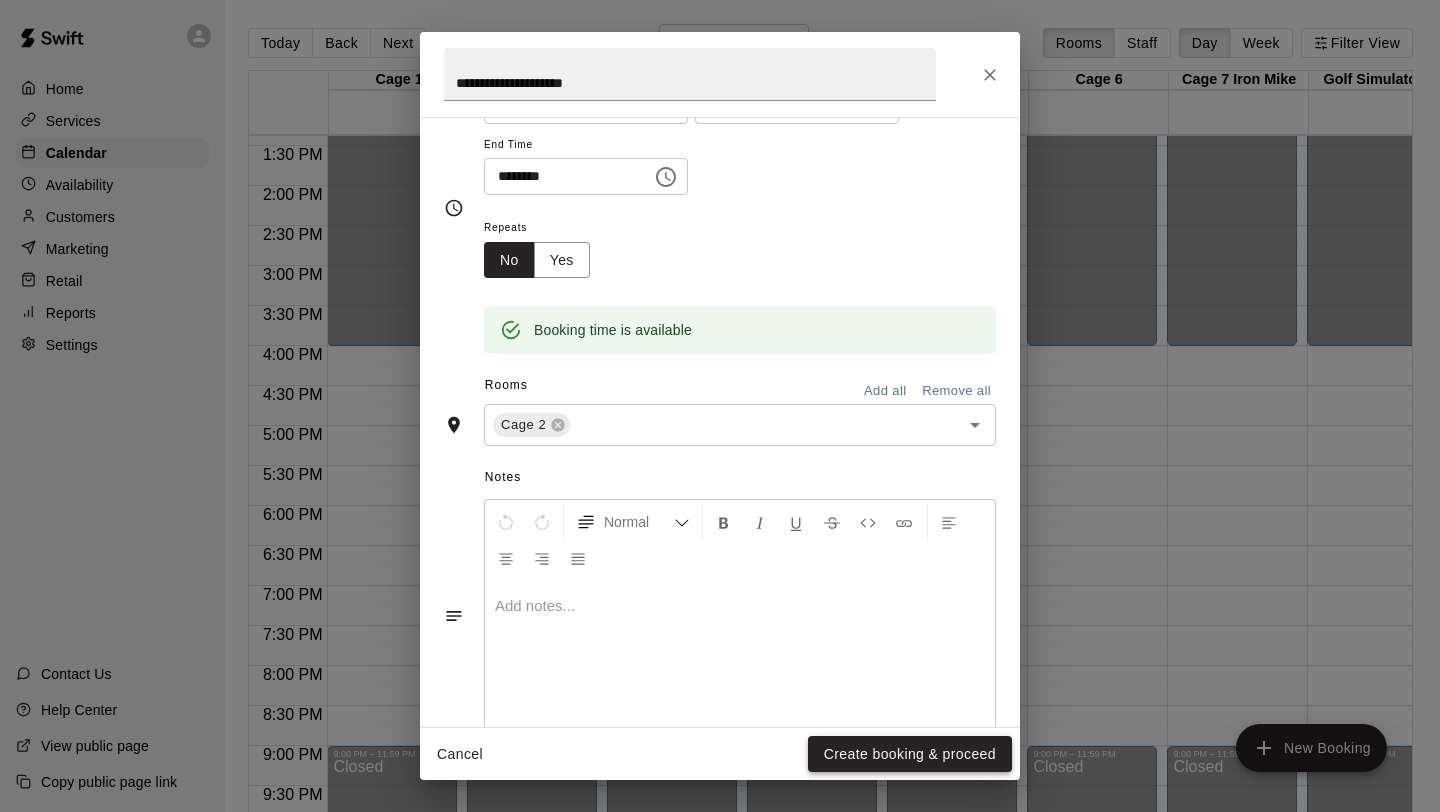 click on "Create booking & proceed" at bounding box center (910, 754) 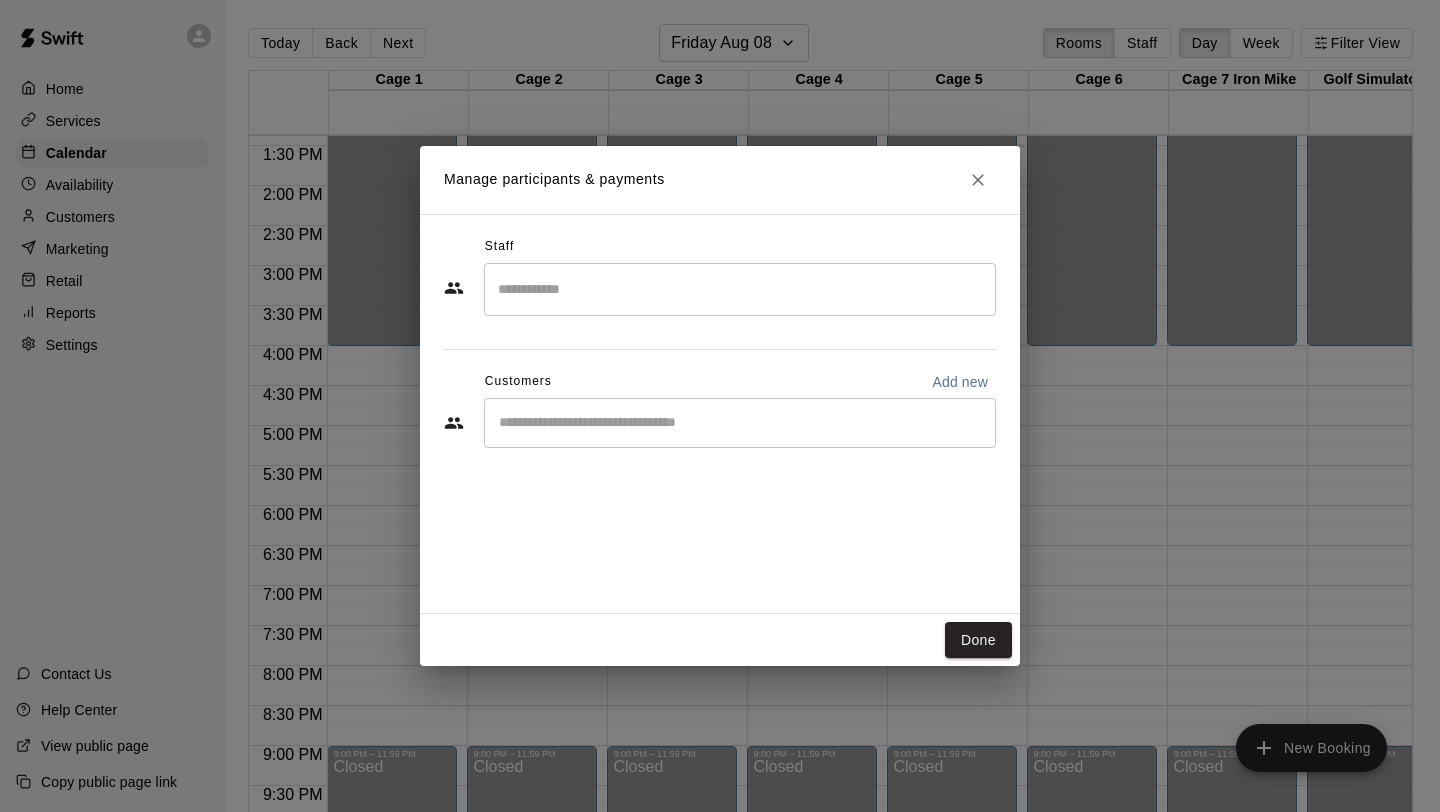 click at bounding box center [740, 423] 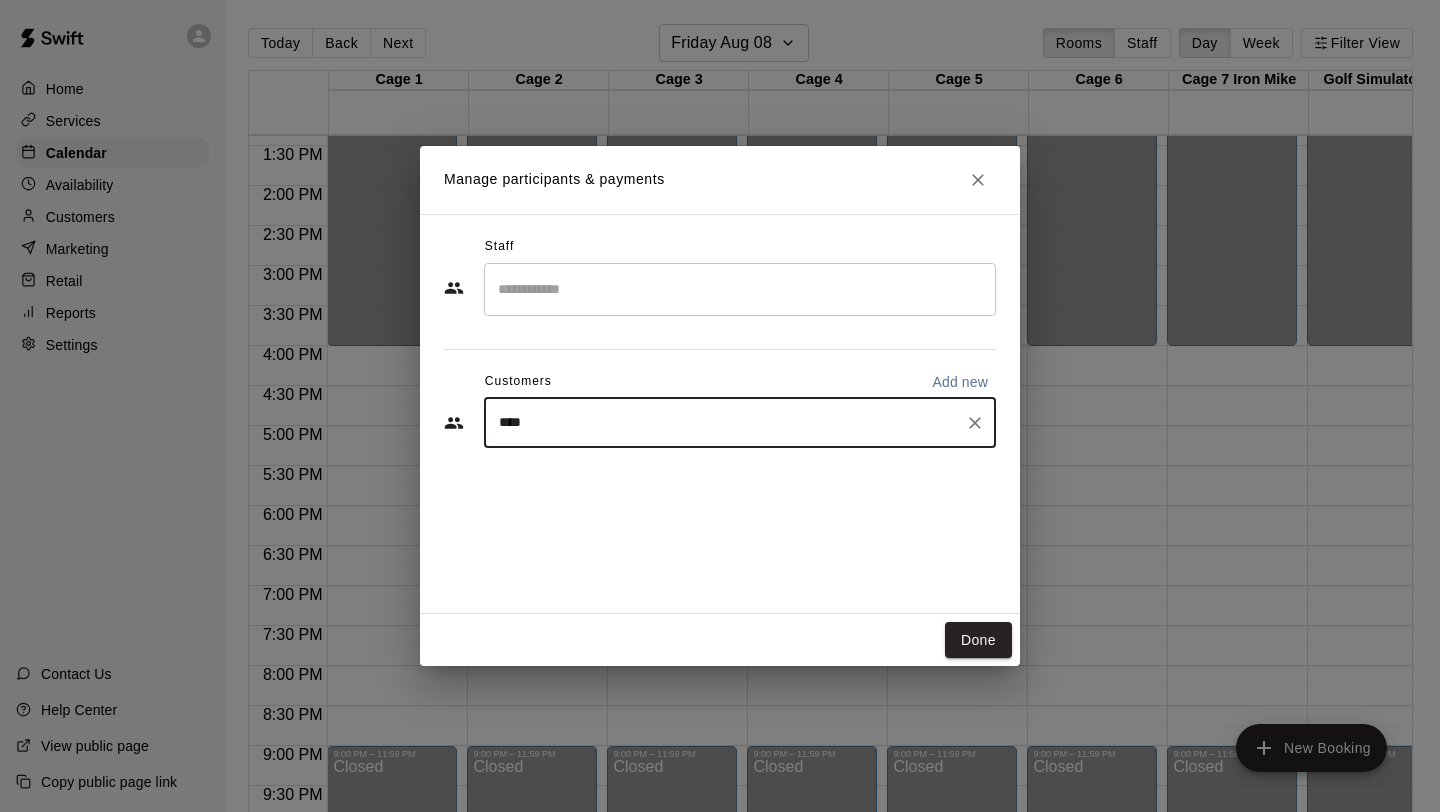 type on "*****" 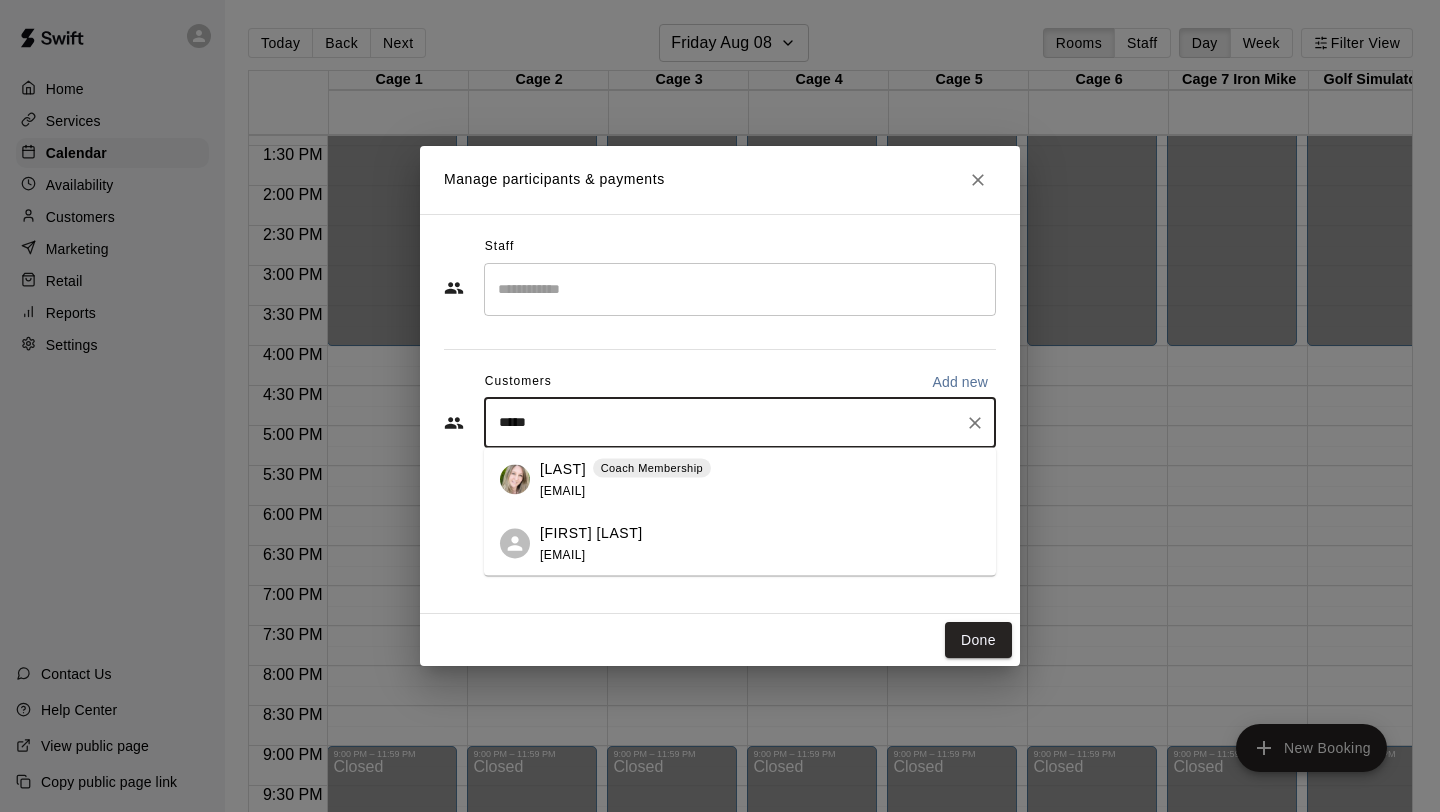 click on "[LAST]" at bounding box center [563, 468] 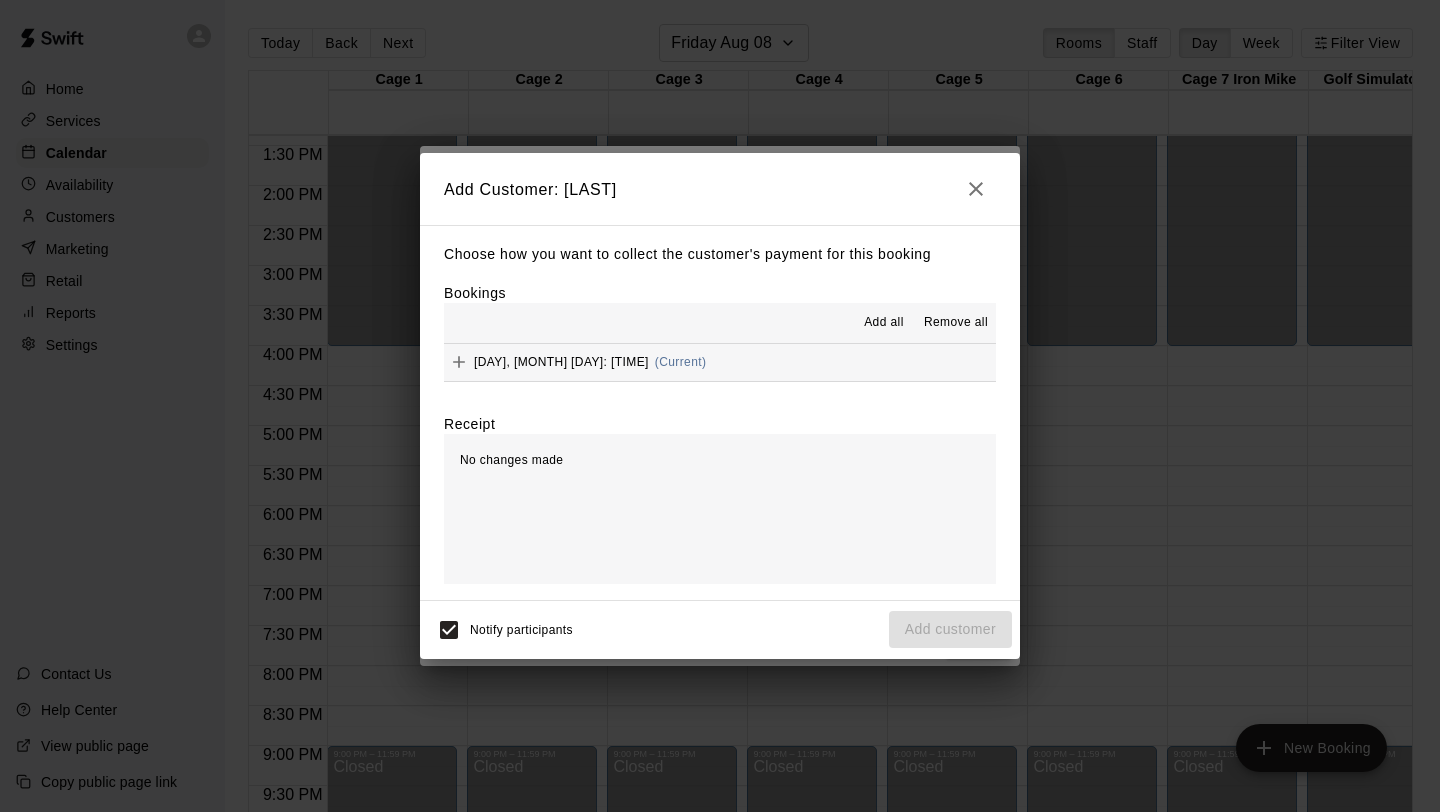 click on "Add all" at bounding box center [884, 323] 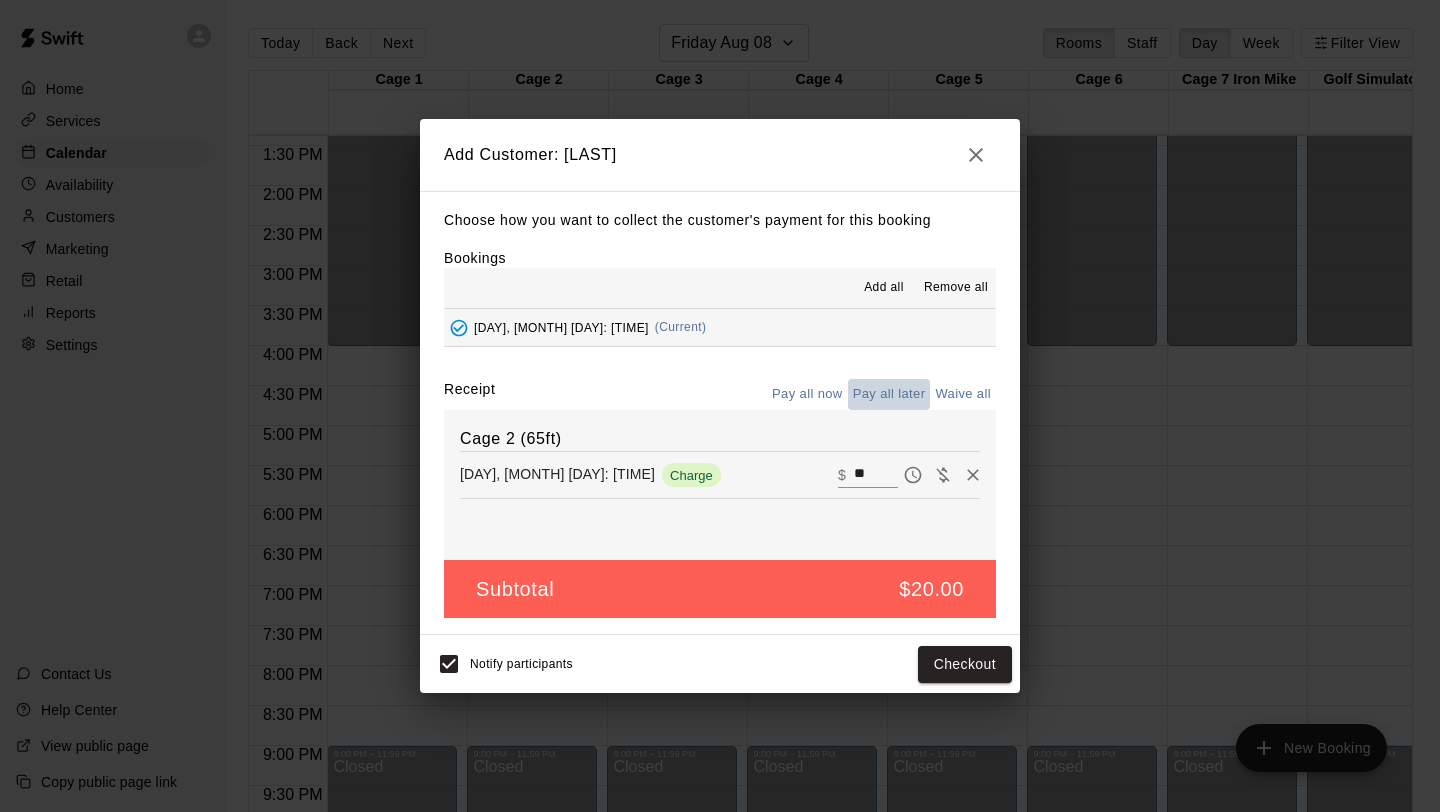 click on "Pay all later" at bounding box center [889, 394] 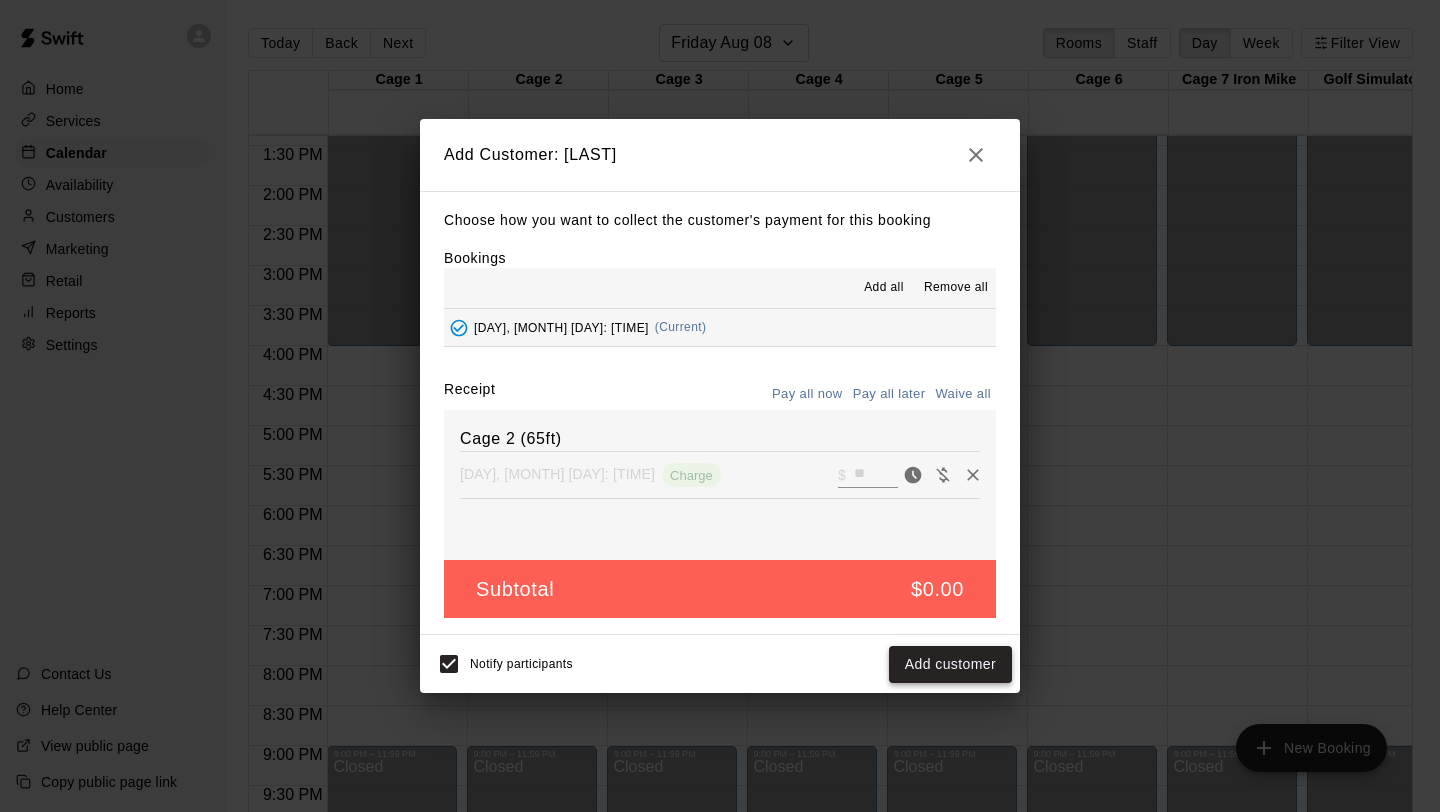 click on "Add customer" at bounding box center [950, 664] 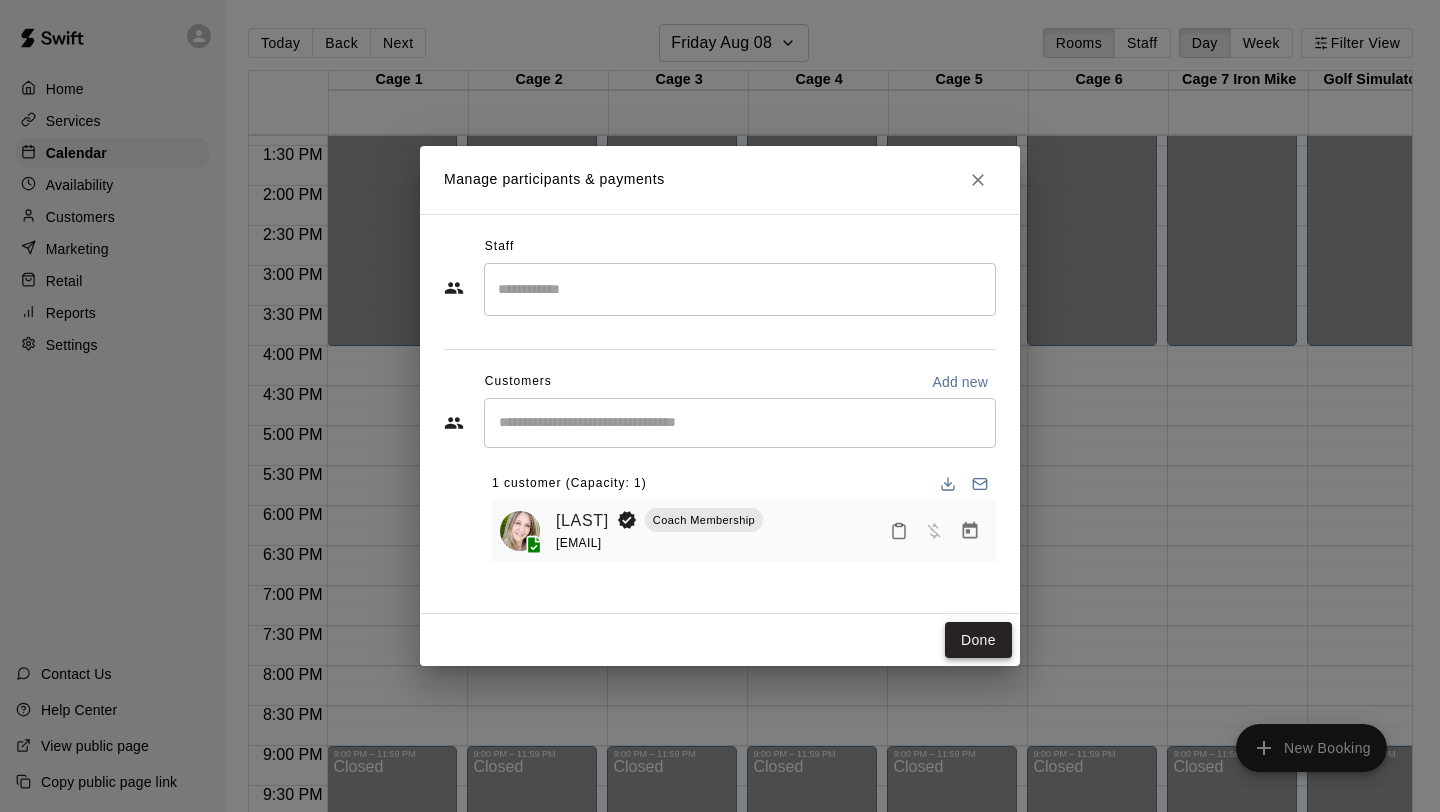click on "Done" at bounding box center (978, 640) 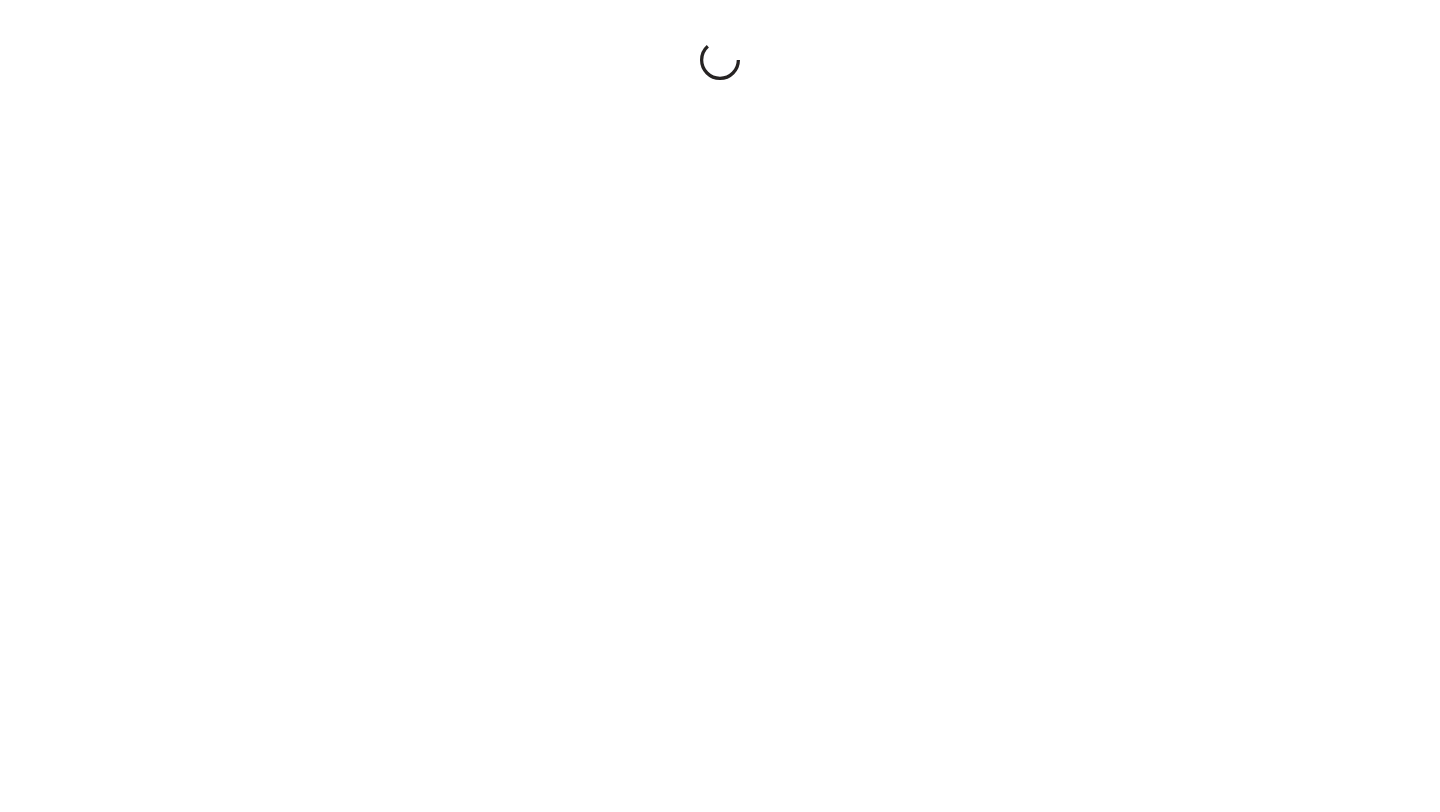 scroll, scrollTop: 0, scrollLeft: 0, axis: both 